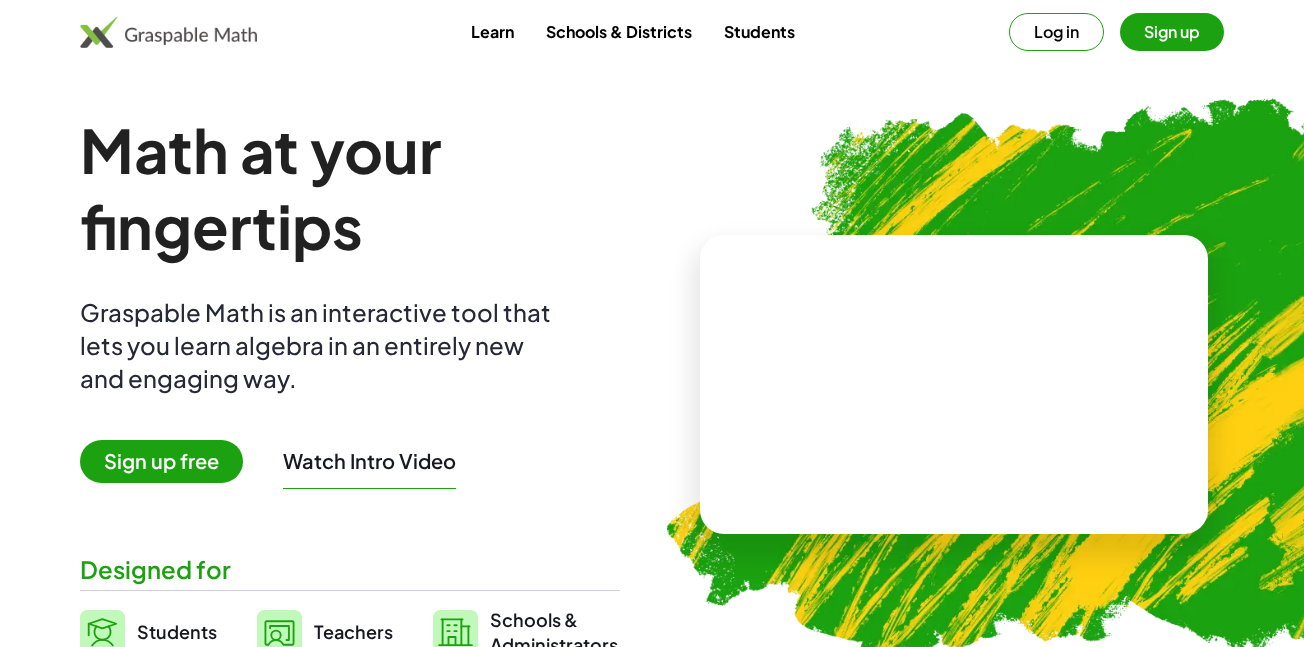 scroll, scrollTop: 0, scrollLeft: 0, axis: both 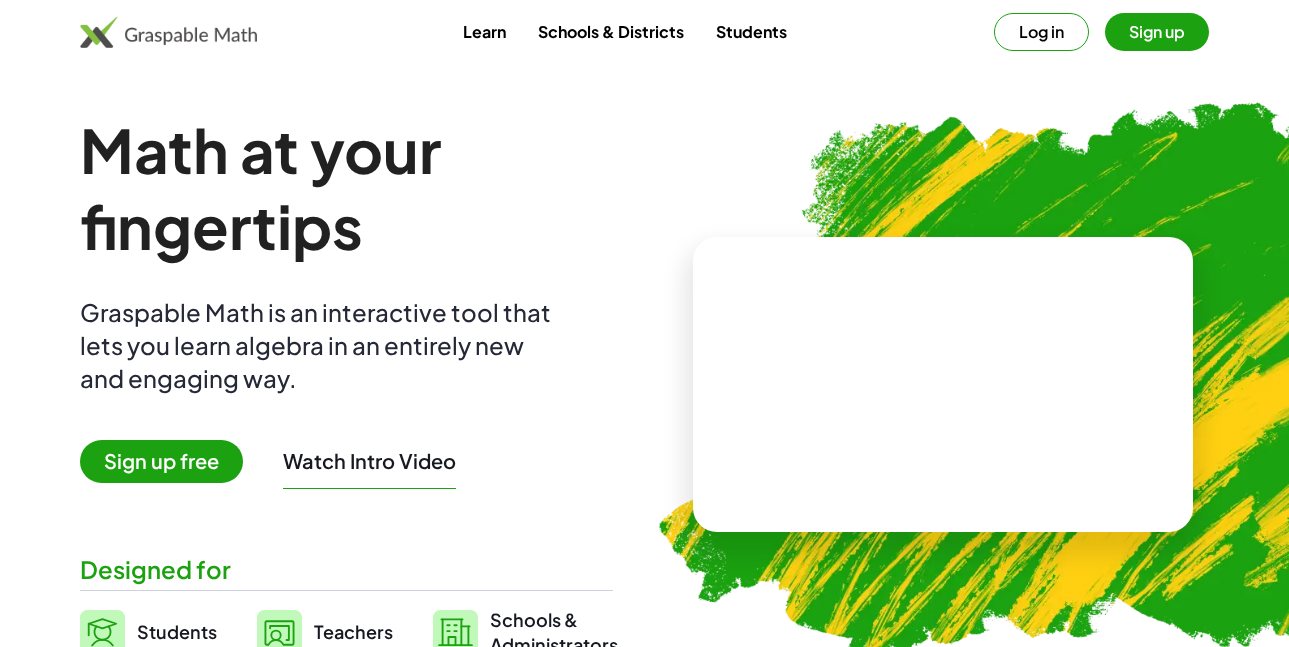 click on "Log in" at bounding box center [1041, 32] 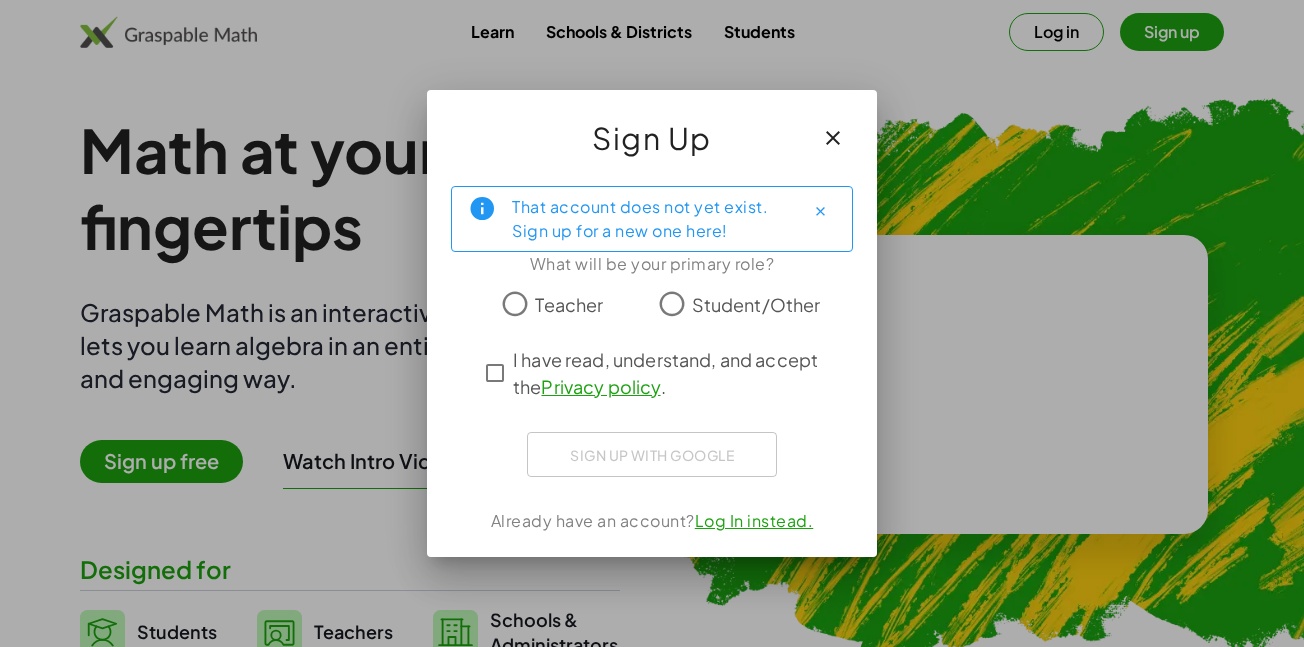 click on "Teacher" 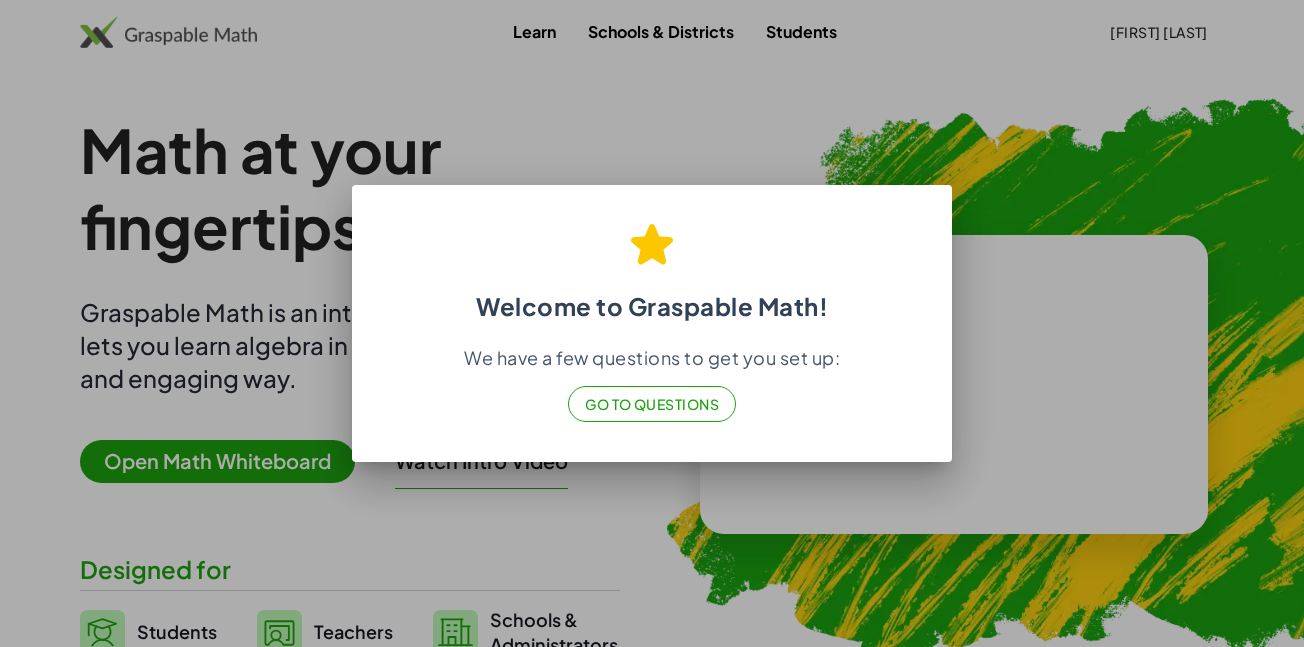 click on "Go to Questions" 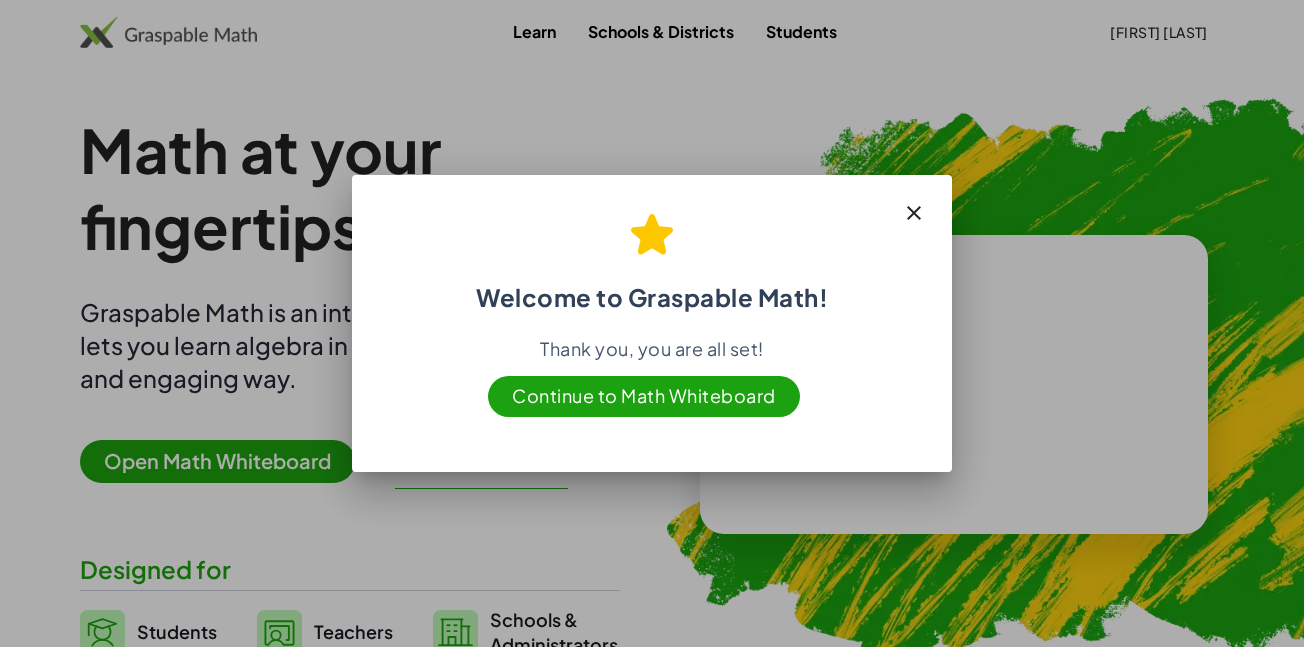 click on "Continue to Math Whiteboard" at bounding box center [644, 396] 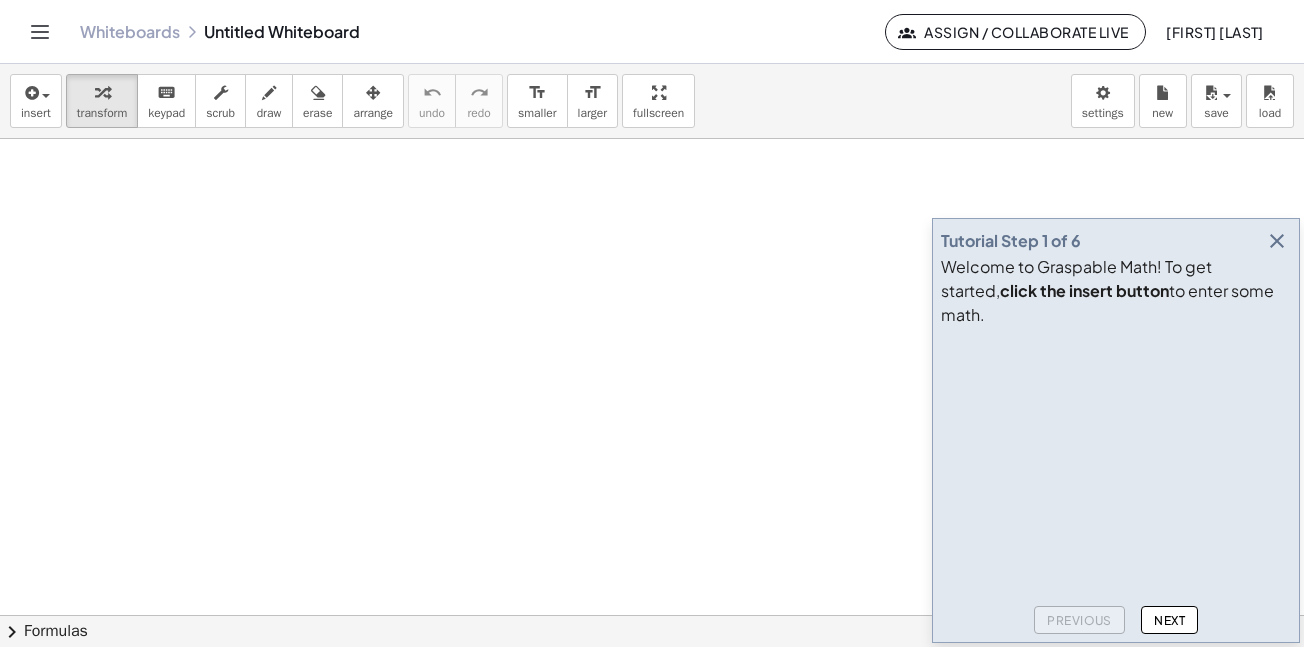 click at bounding box center [652, 615] 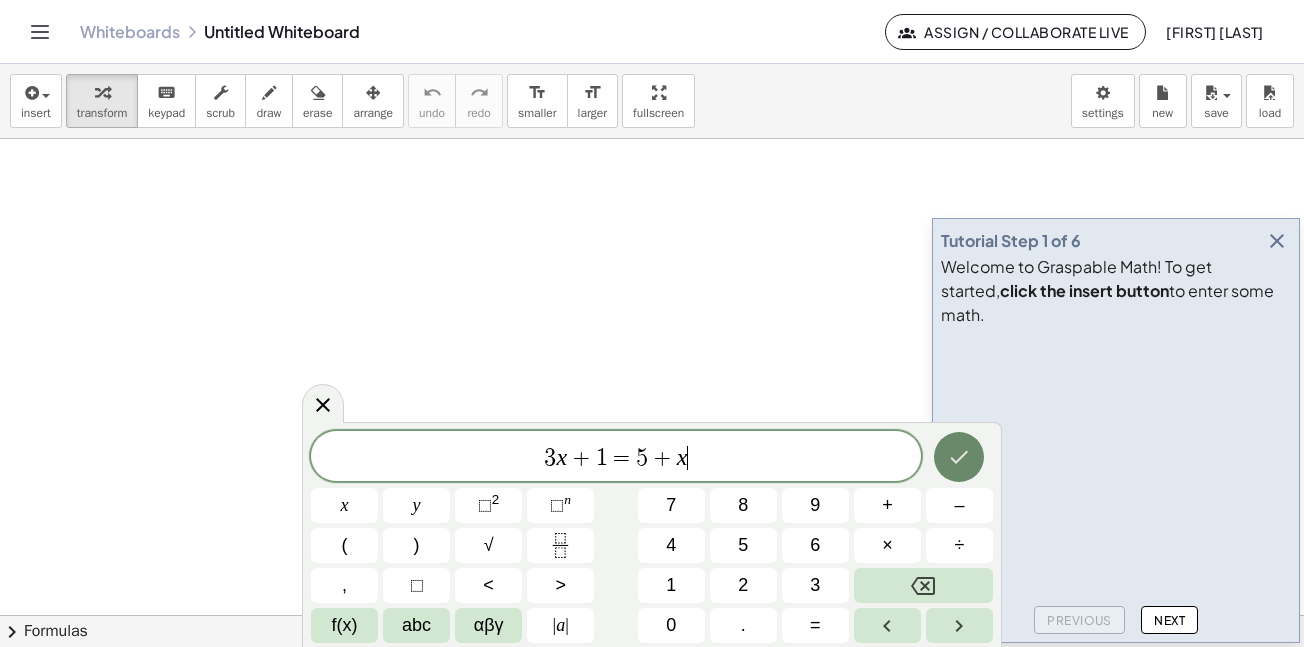 click 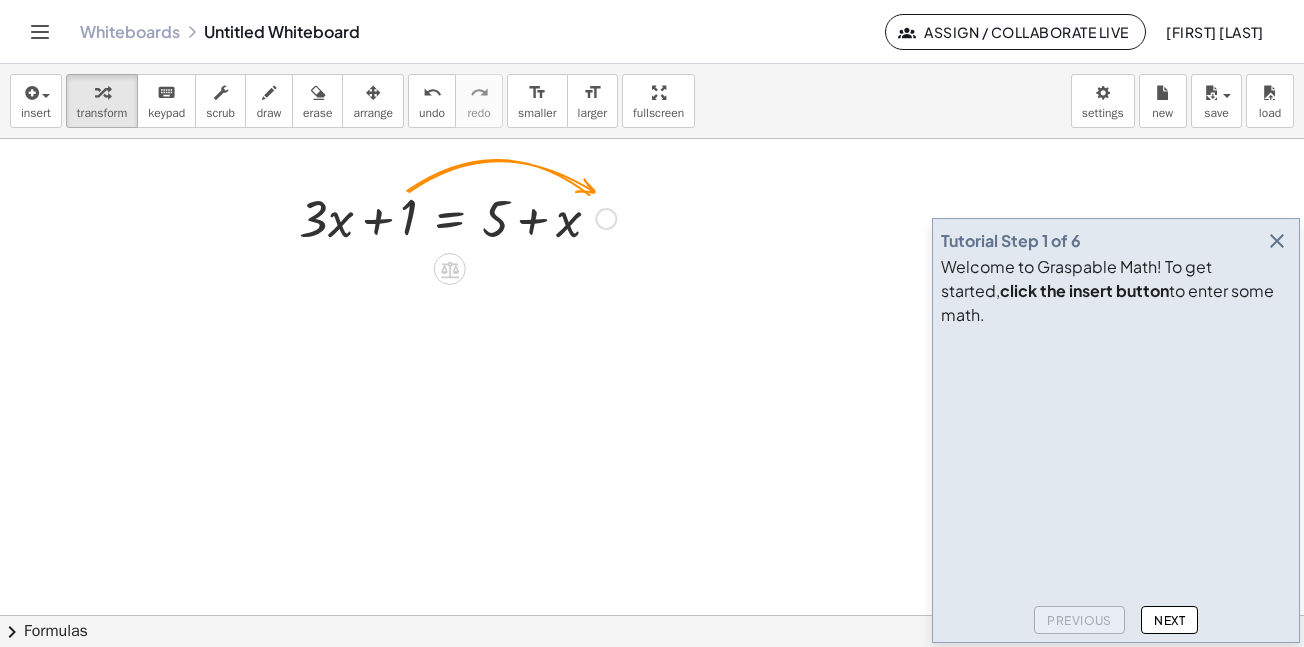 click at bounding box center [606, 219] 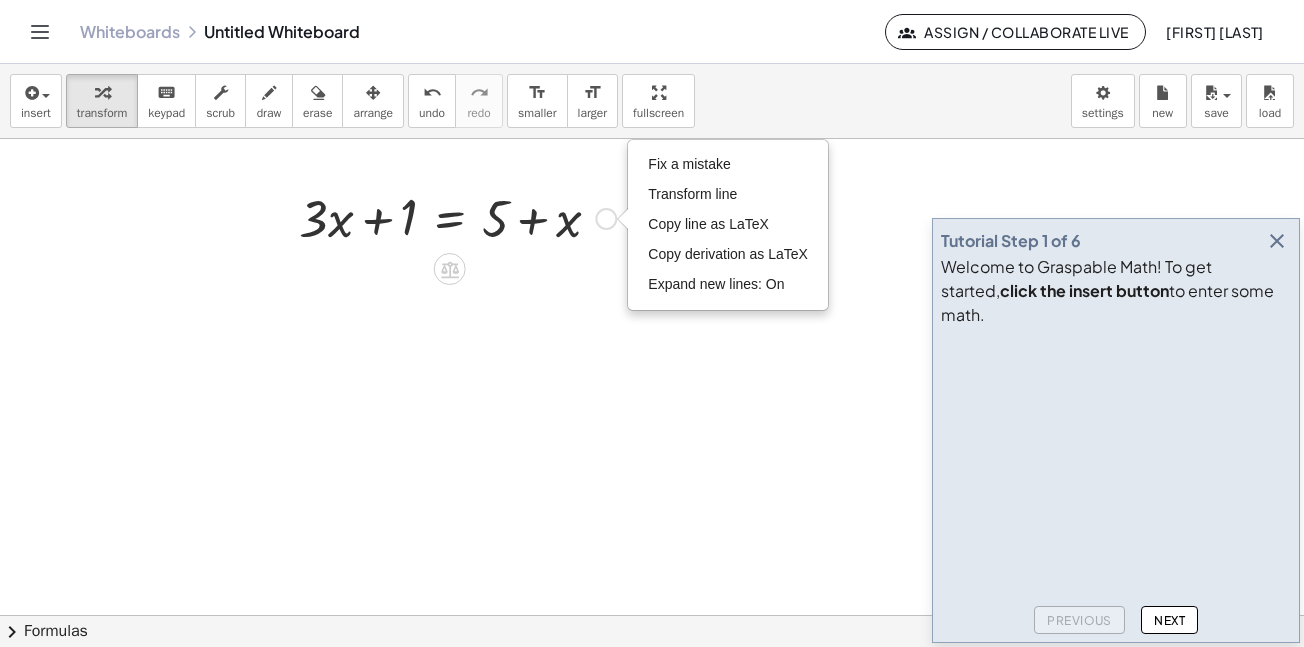 click at bounding box center (457, 217) 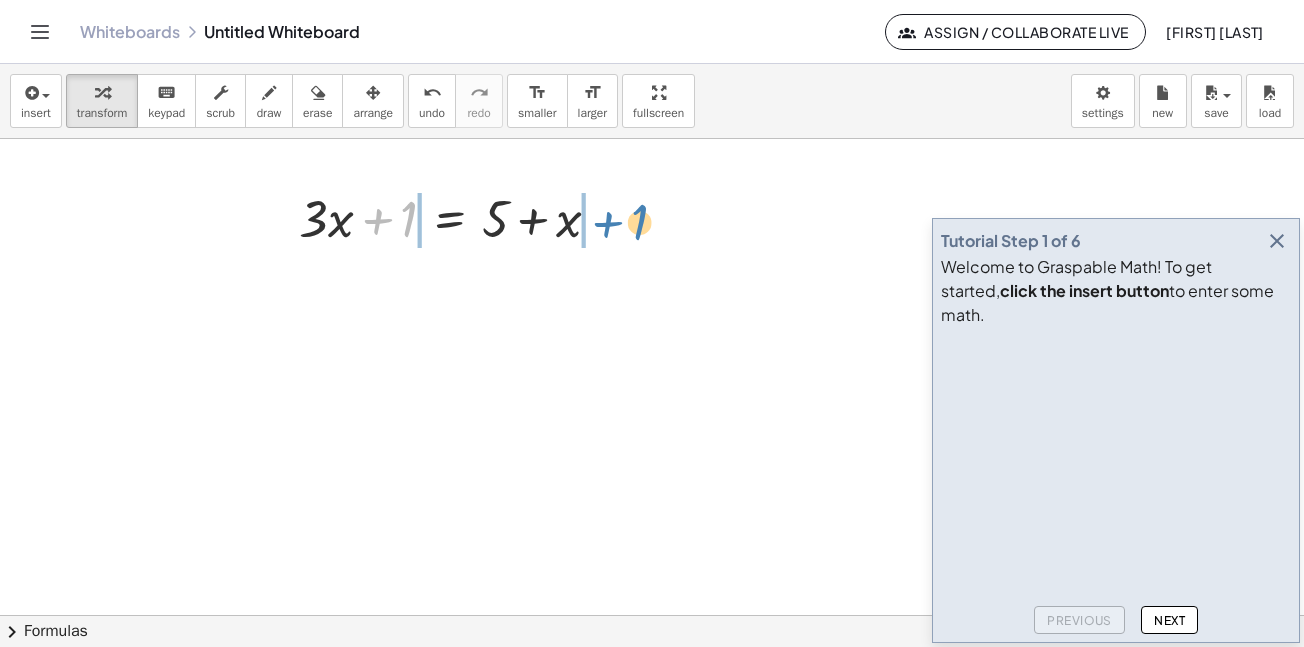 drag, startPoint x: 412, startPoint y: 223, endPoint x: 643, endPoint y: 226, distance: 231.01949 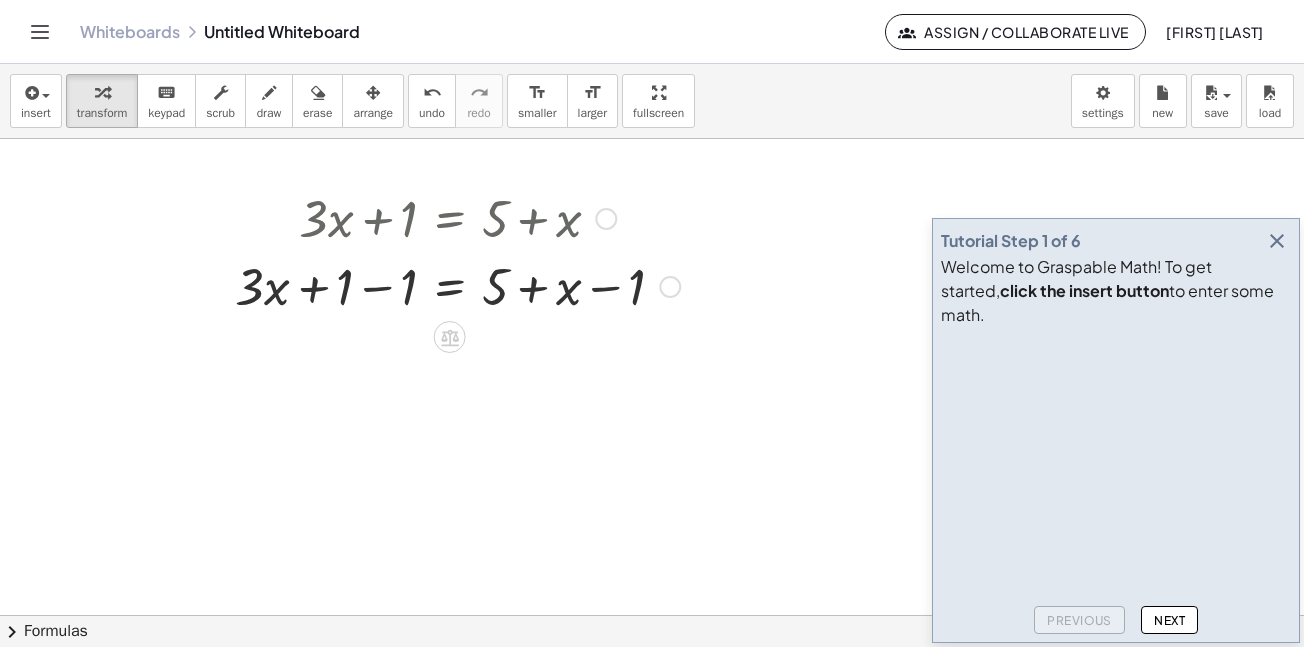 click at bounding box center [457, 285] 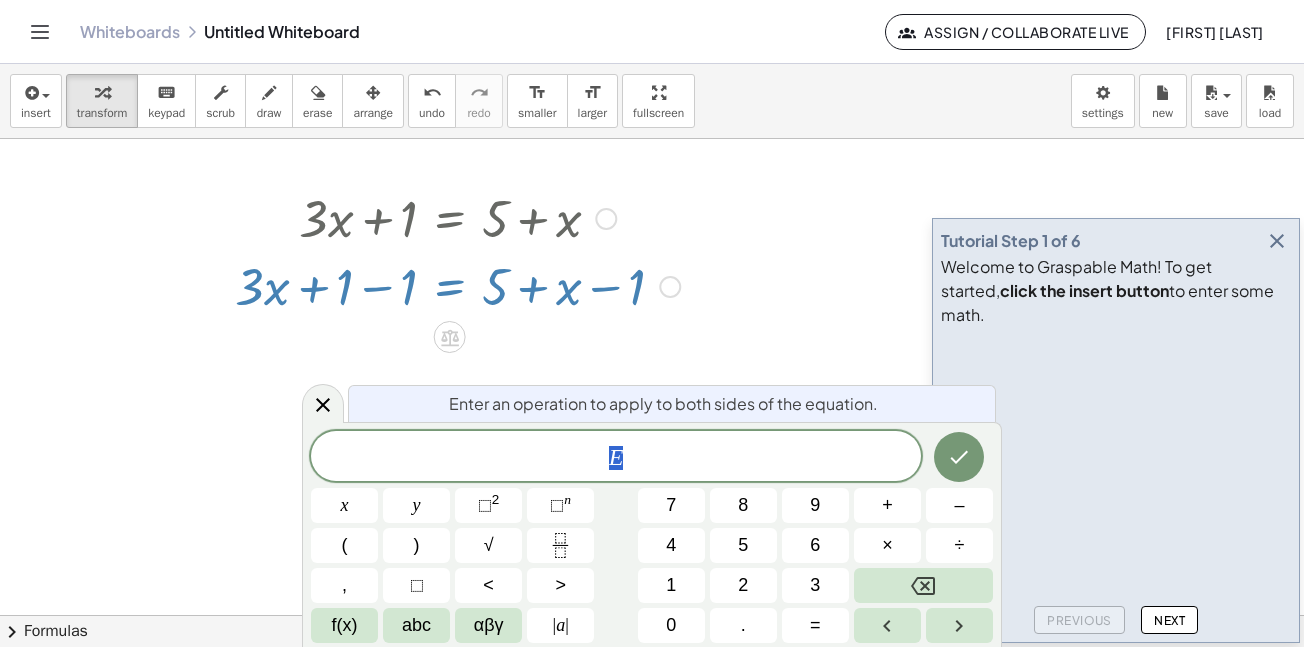 drag, startPoint x: 629, startPoint y: 457, endPoint x: 605, endPoint y: 457, distance: 24 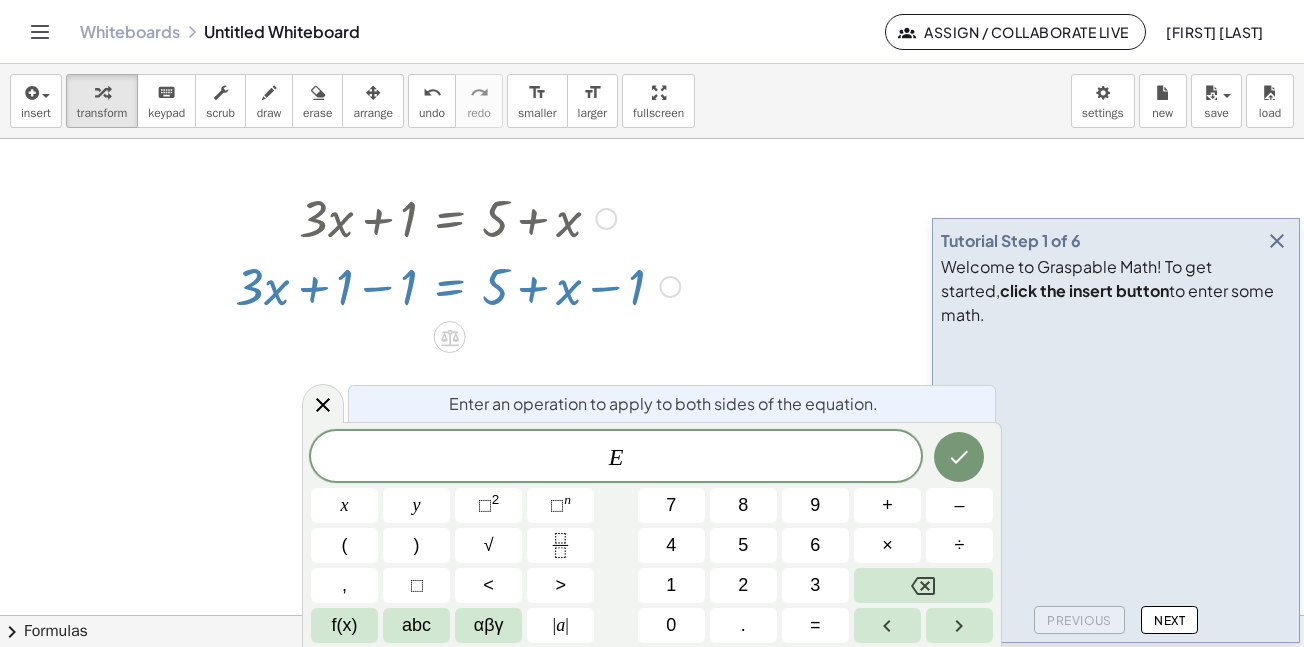 drag, startPoint x: 1193, startPoint y: 0, endPoint x: 819, endPoint y: 270, distance: 461.2765 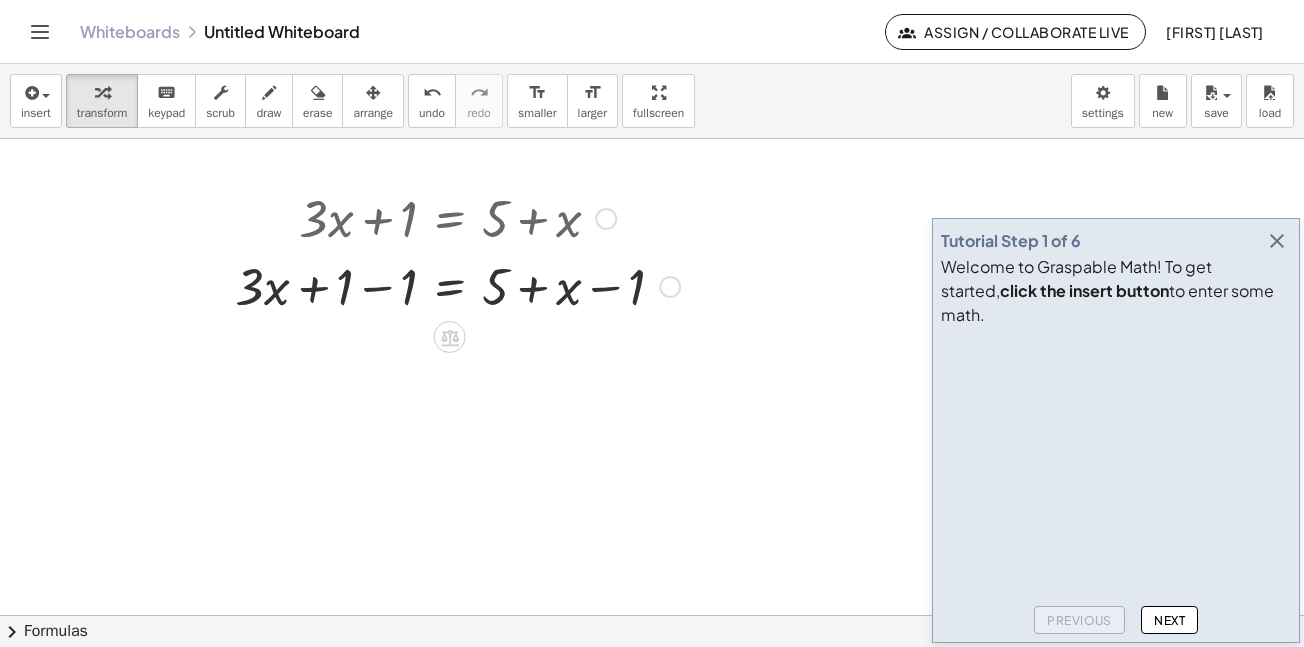 click at bounding box center (457, 285) 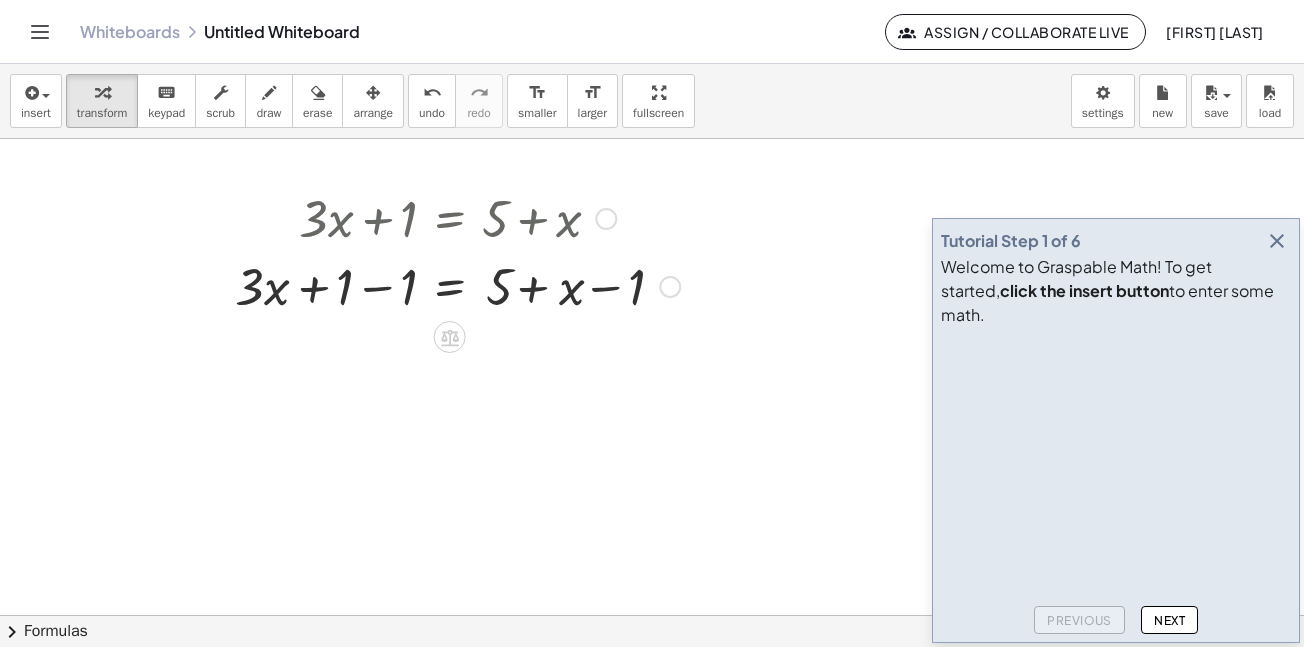 click at bounding box center (457, 285) 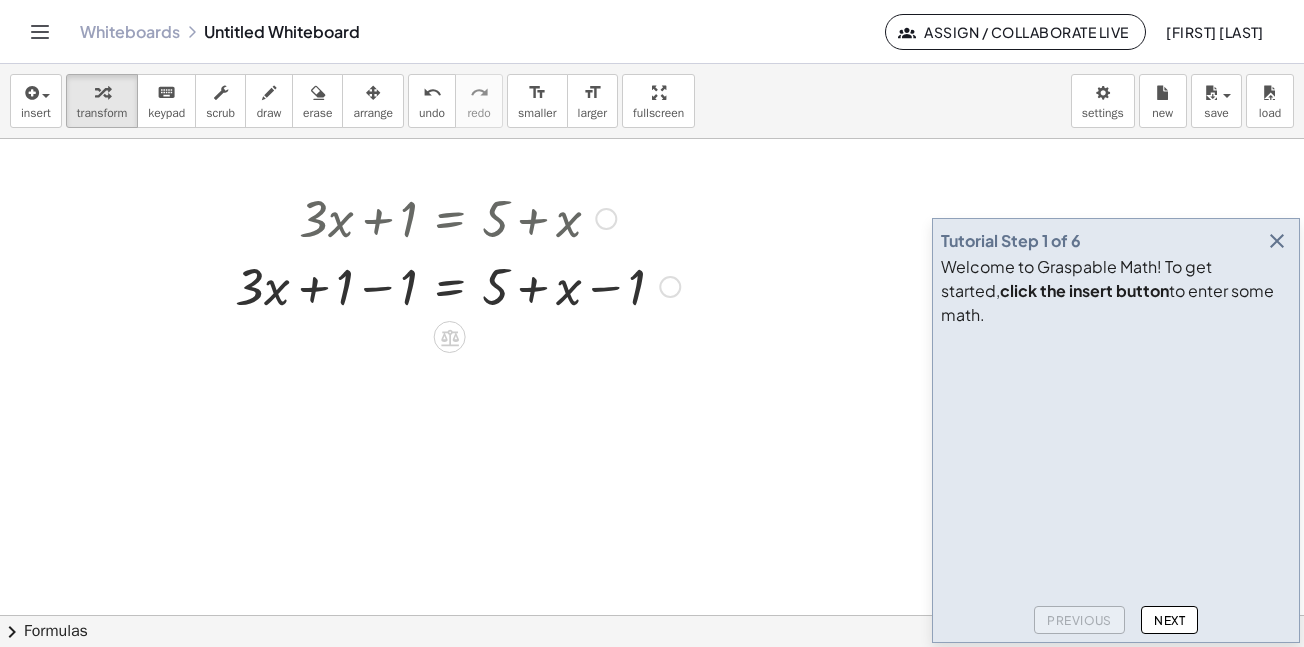click at bounding box center [457, 217] 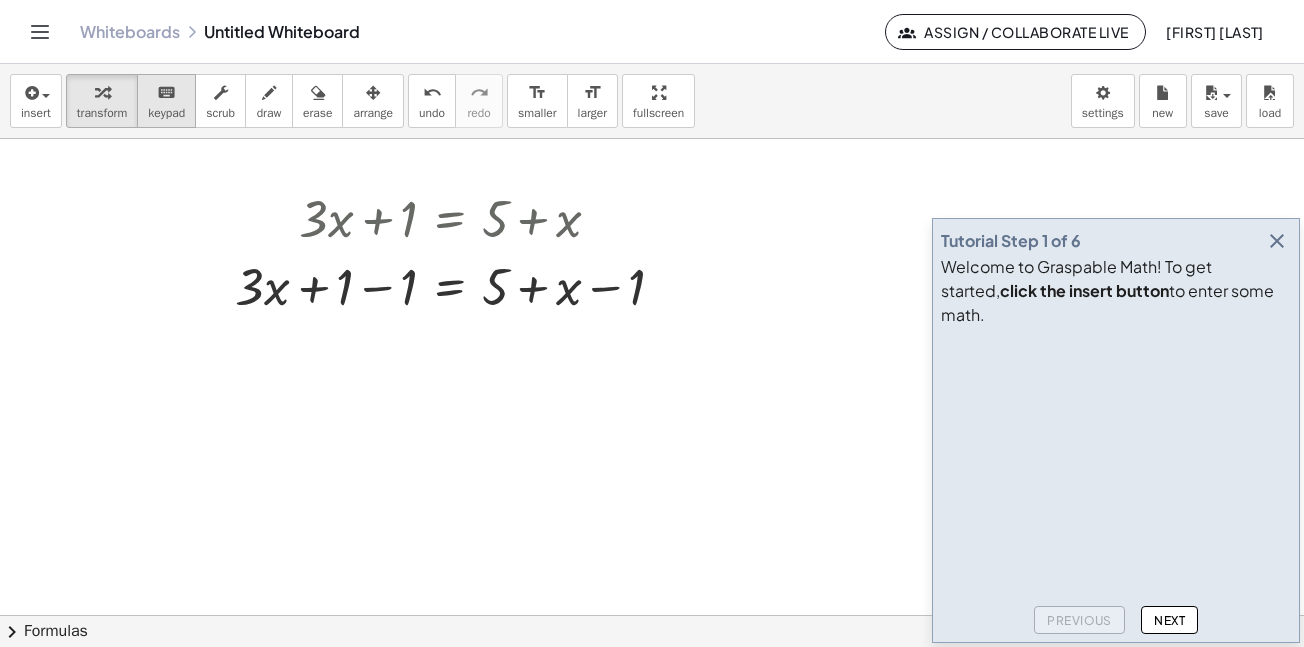 click on "keypad" at bounding box center (166, 113) 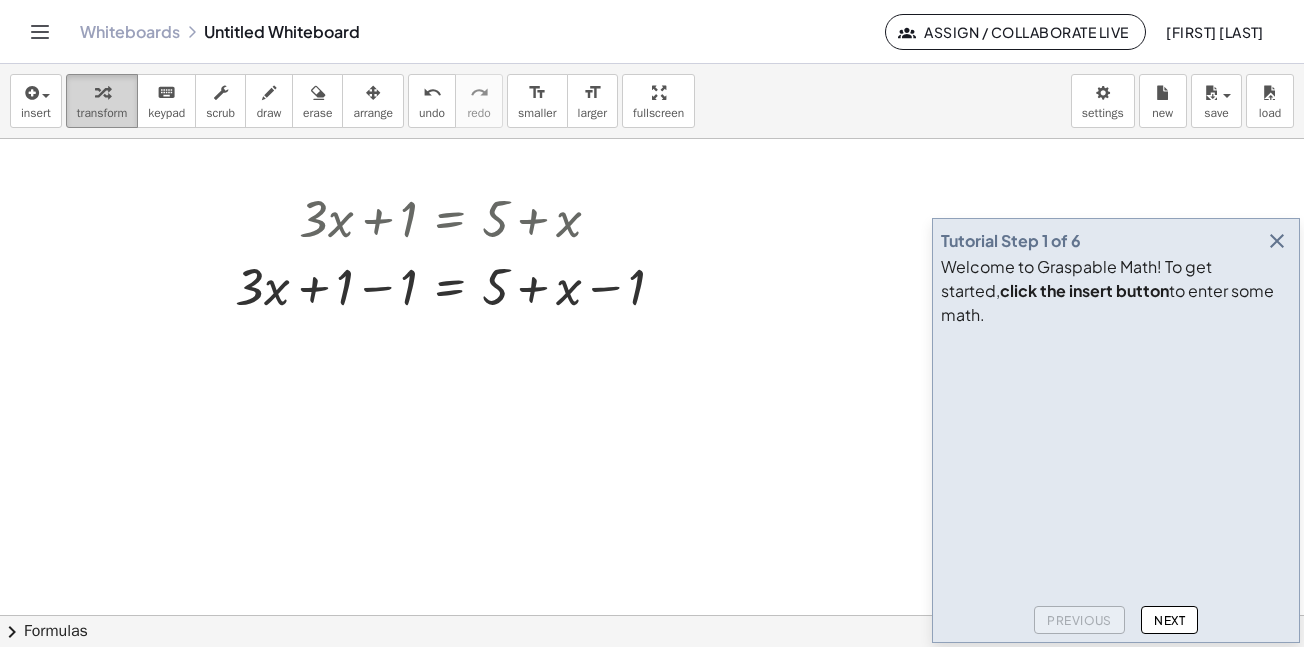 click on "transform" at bounding box center (102, 113) 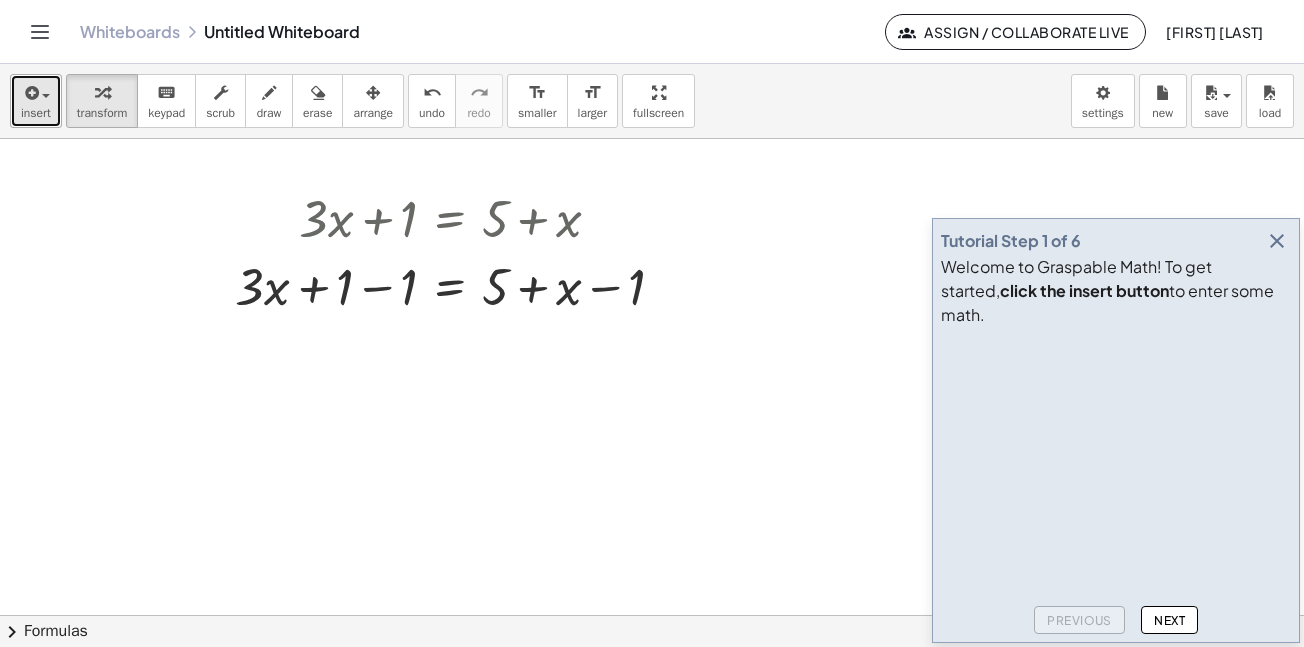 click on "insert" at bounding box center (36, 113) 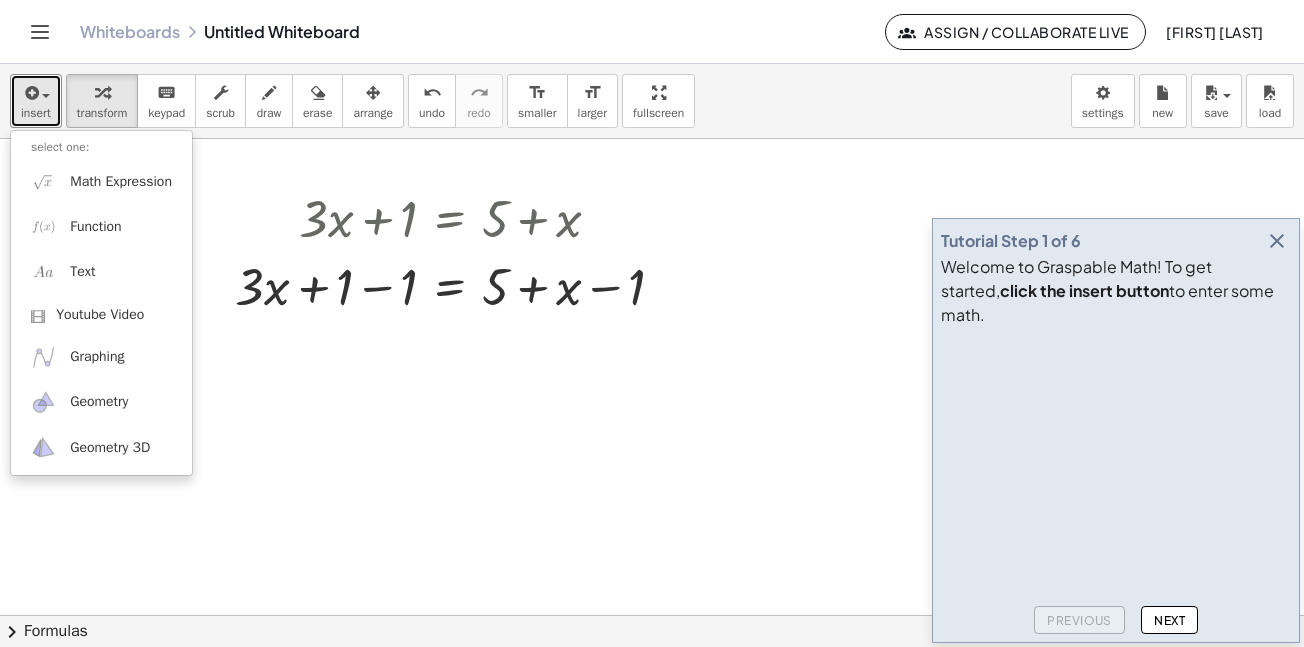 click at bounding box center [652, 615] 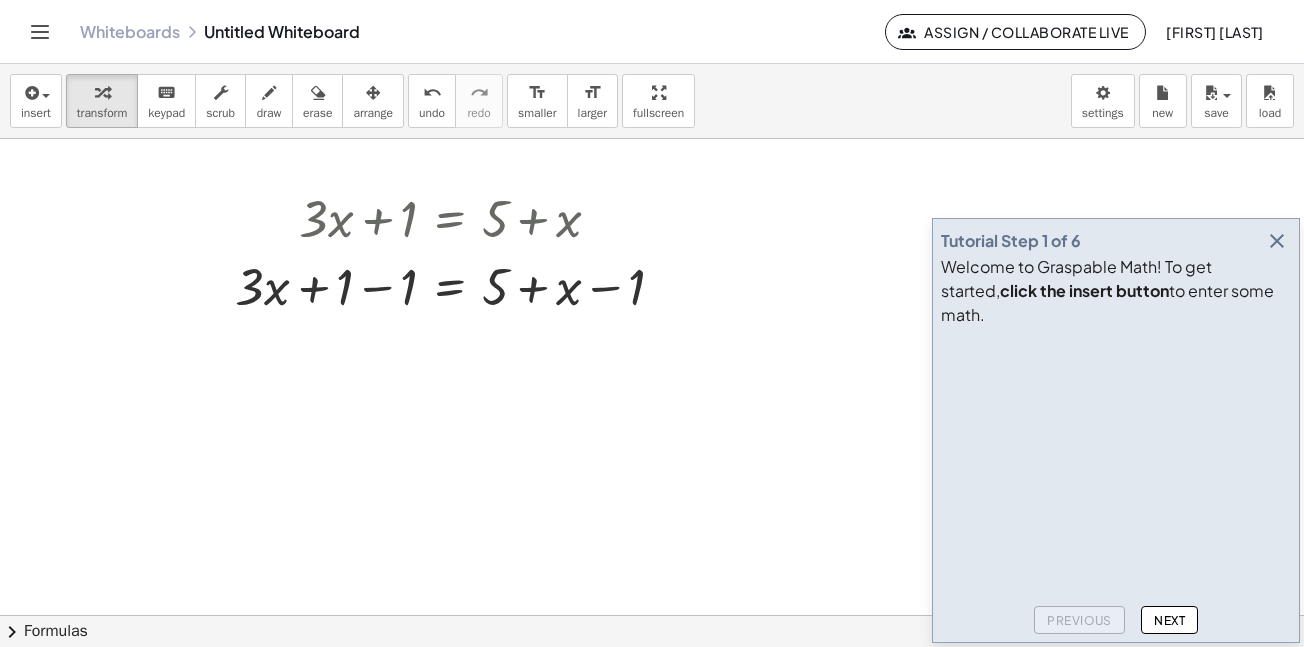 click on "Next" 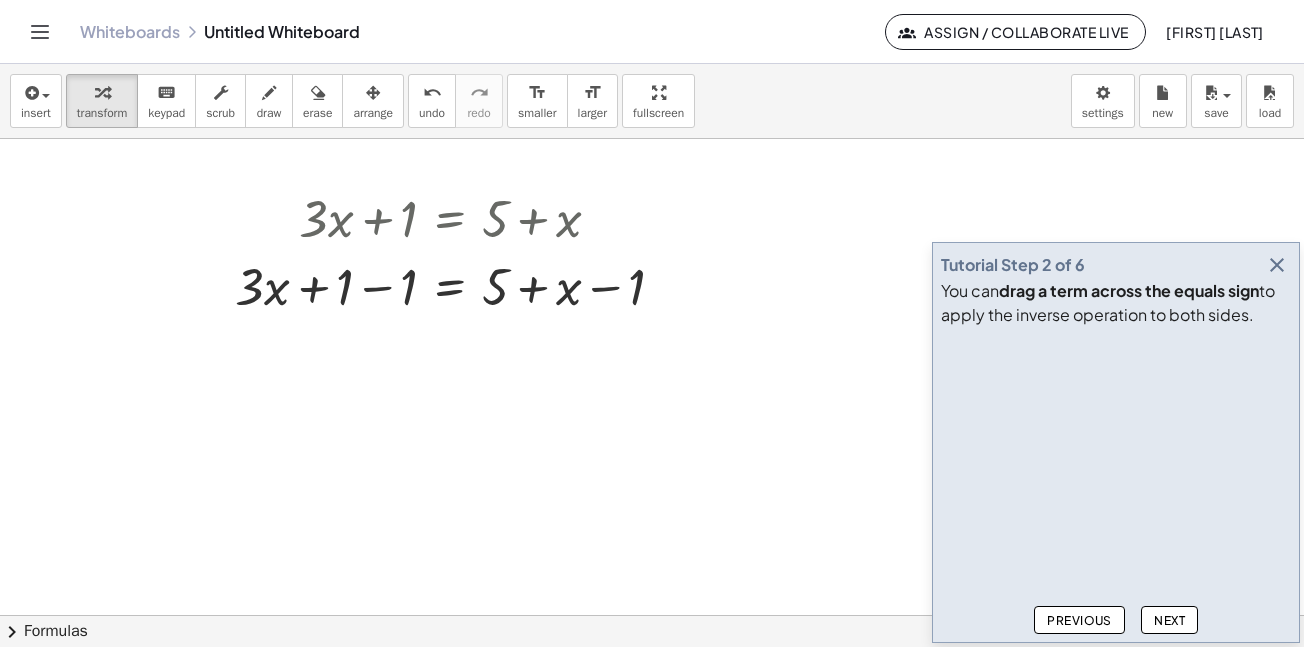 click on "Next" 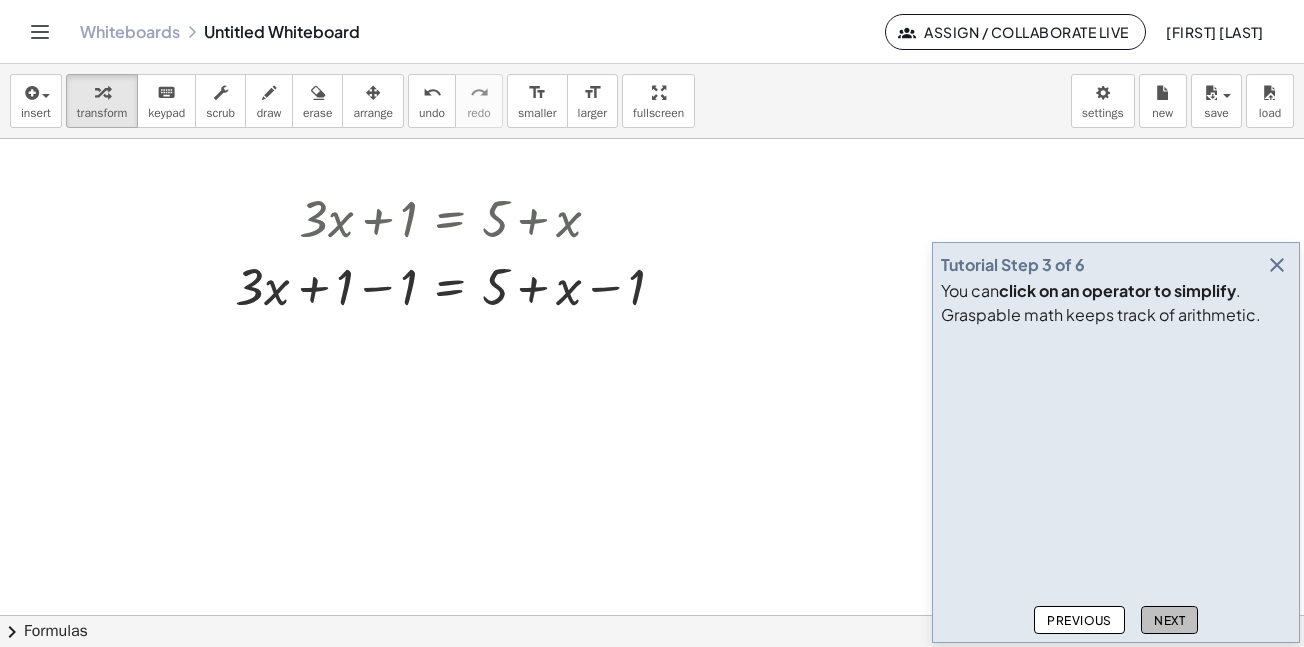 click on "Next" 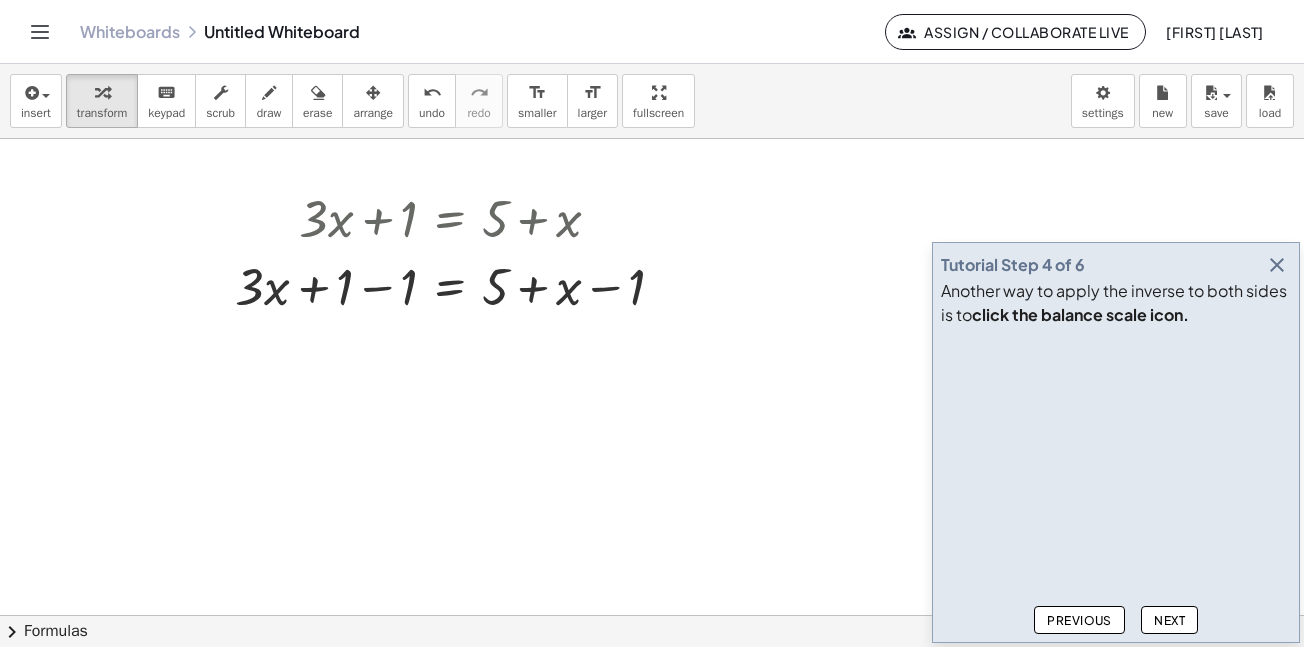 click on "Next" 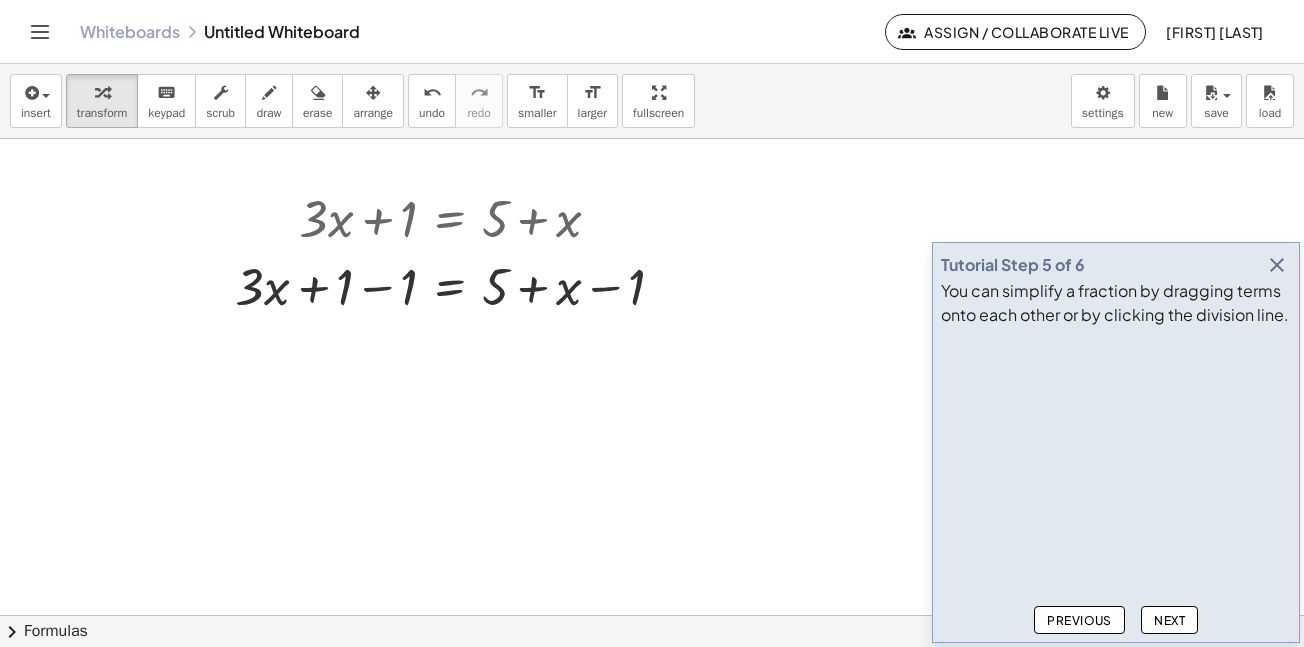 click on "Next" 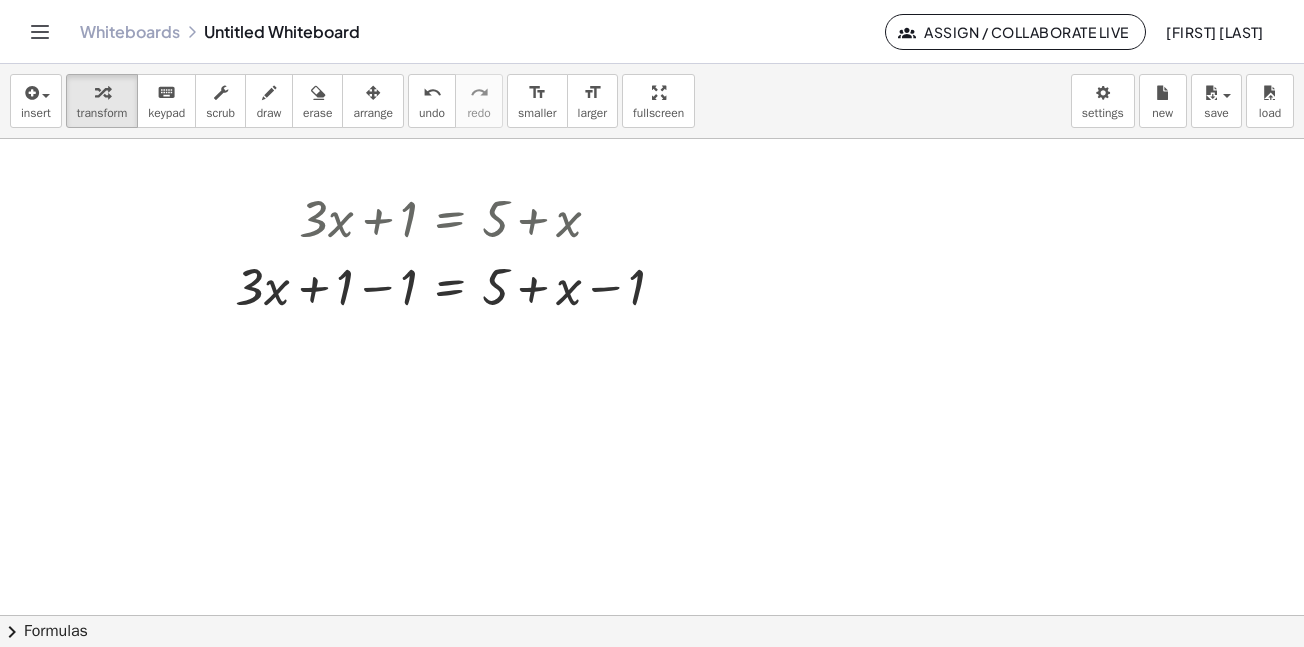click on "chevron_right  Formulas" 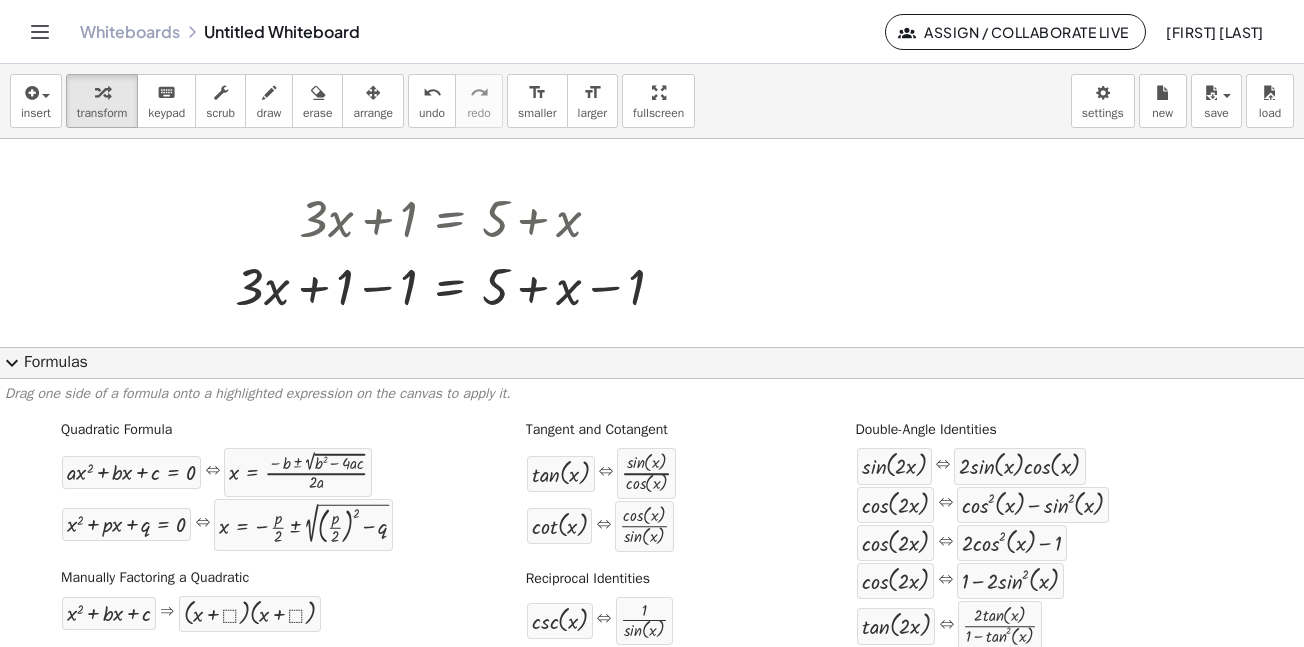 click at bounding box center [652, 615] 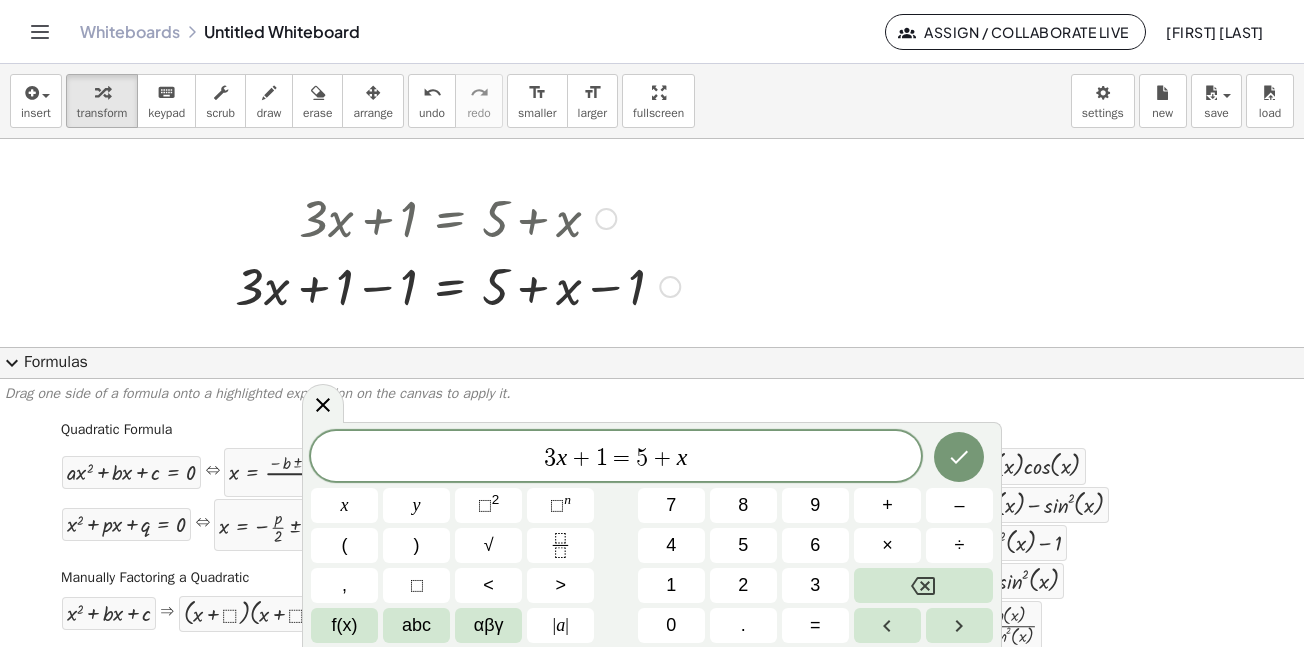 click at bounding box center [457, 217] 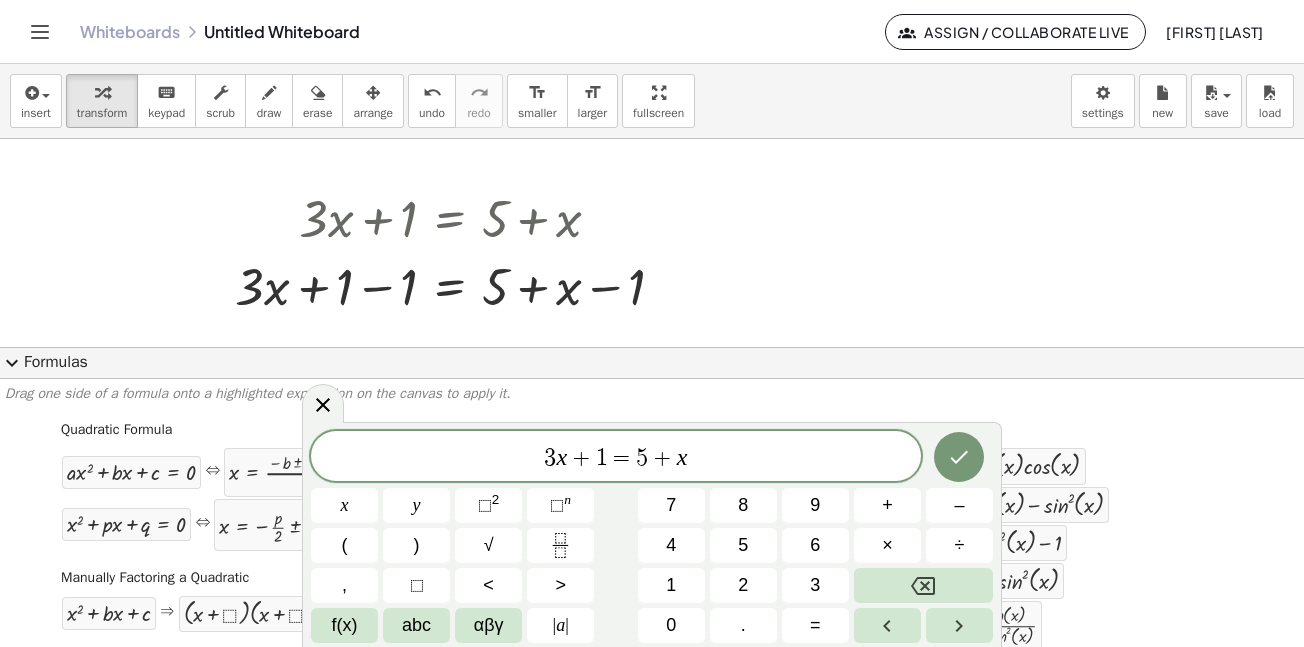 click on "expand_more" at bounding box center [12, 363] 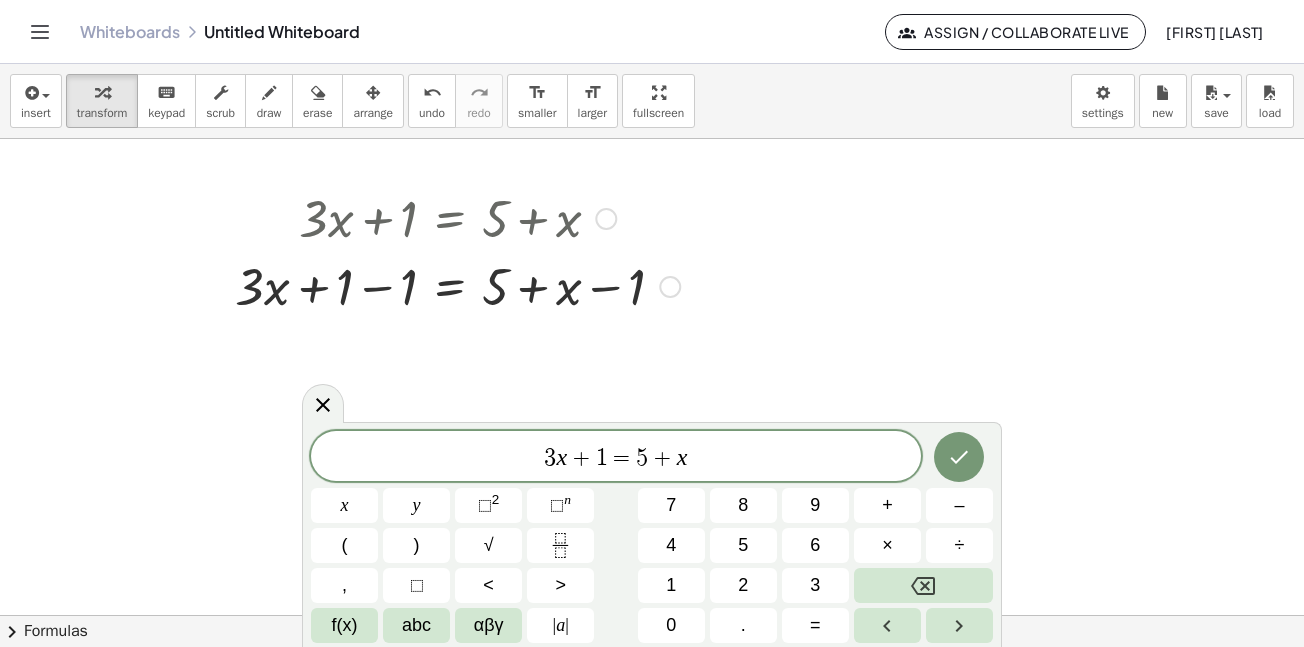 click at bounding box center (457, 217) 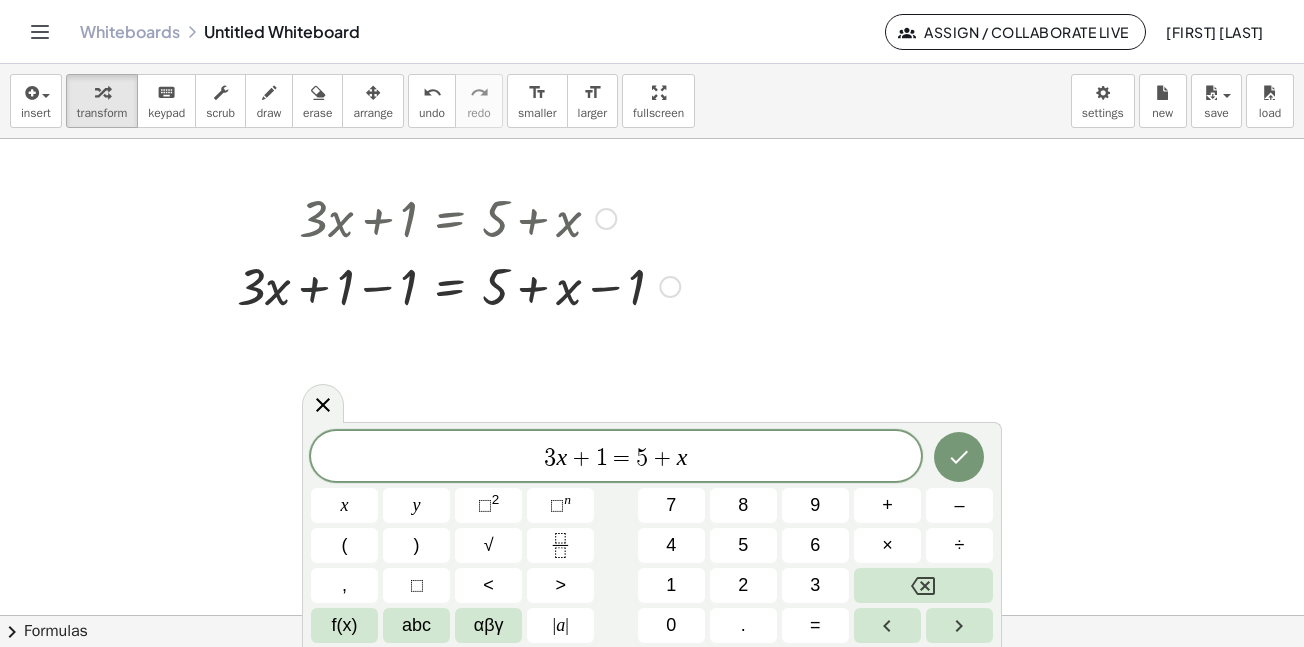 click at bounding box center [457, 285] 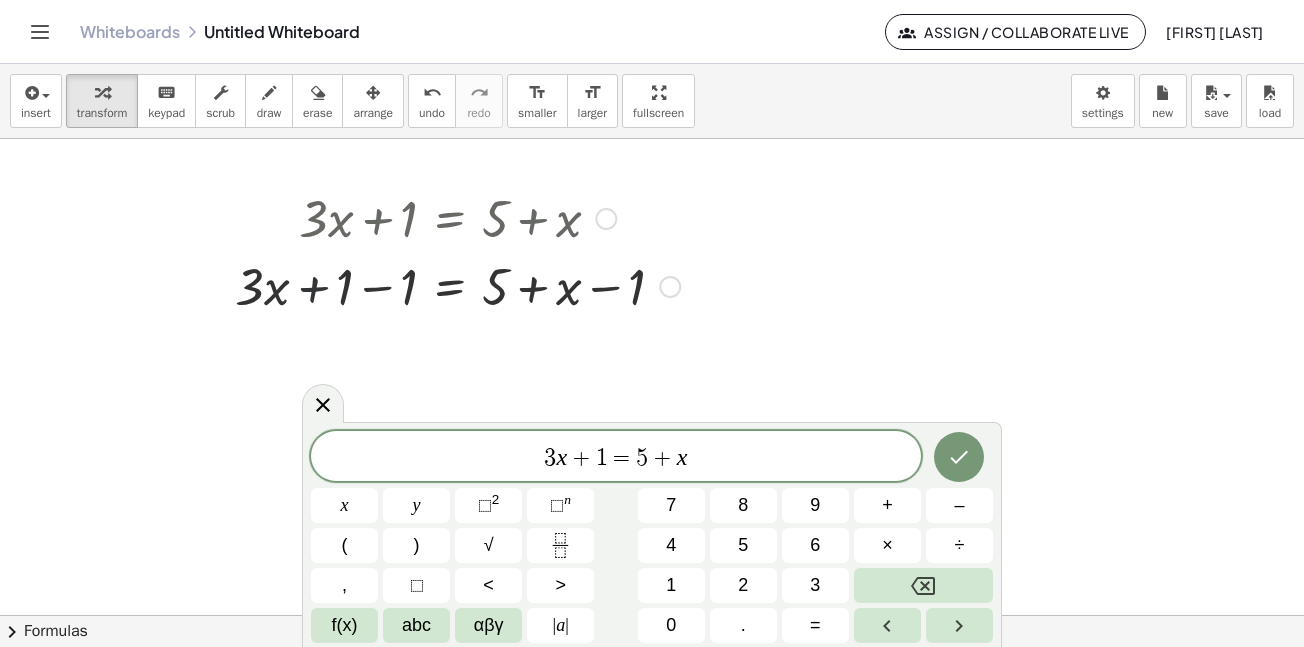 click at bounding box center (457, 285) 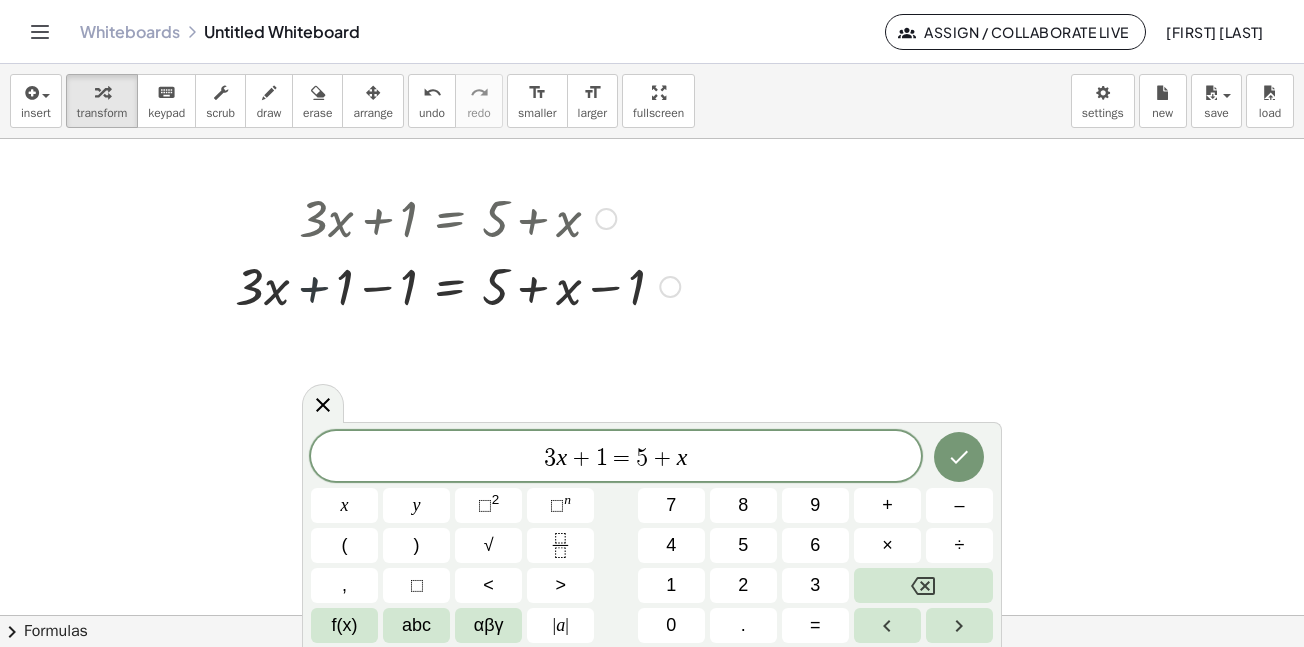 click at bounding box center [457, 285] 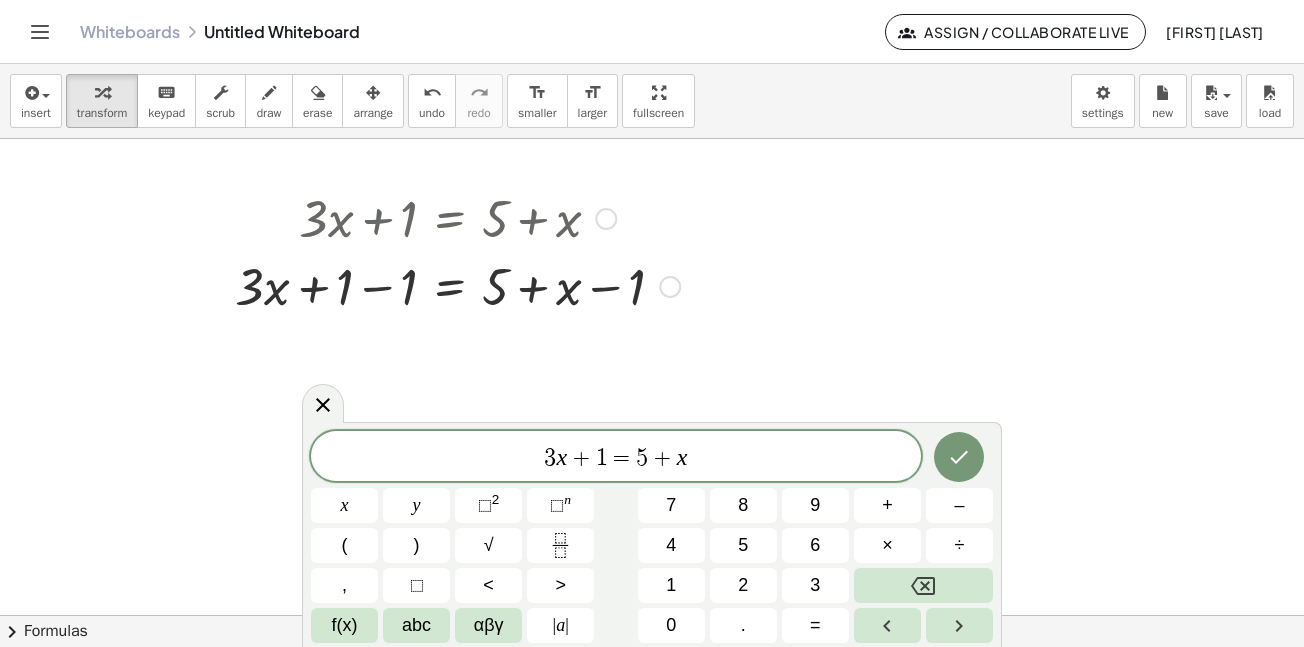 drag, startPoint x: 374, startPoint y: 217, endPoint x: 572, endPoint y: 208, distance: 198.20444 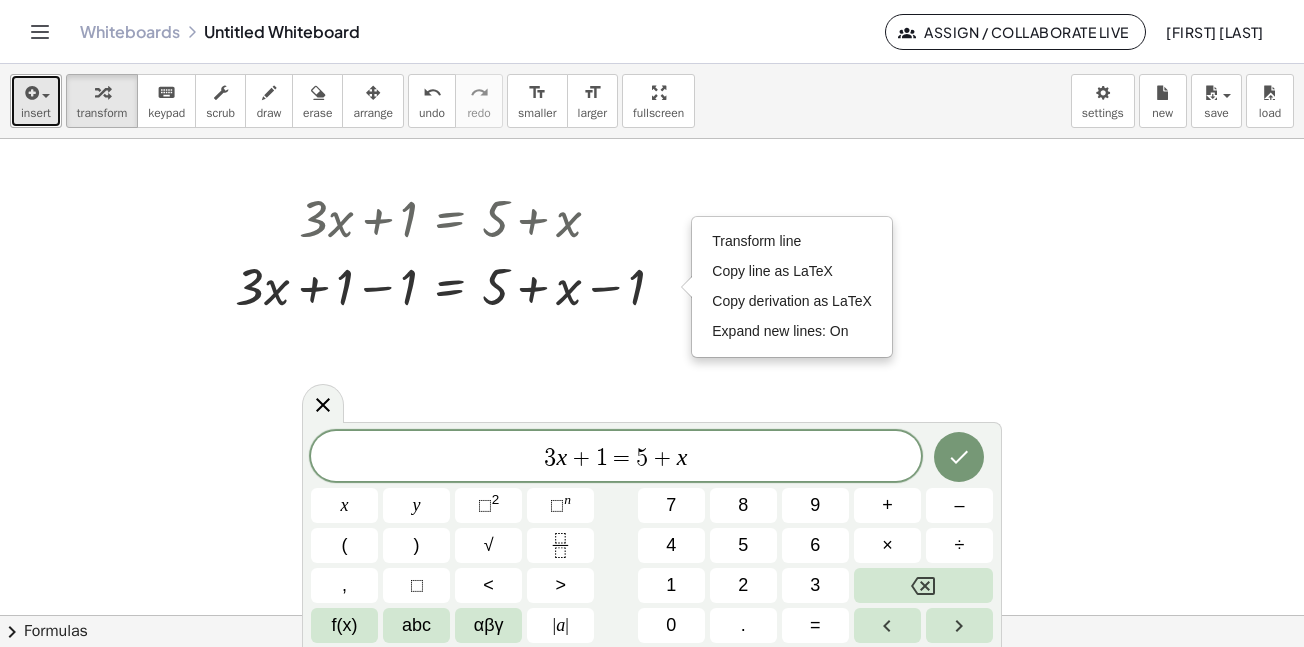 click on "insert" at bounding box center (36, 113) 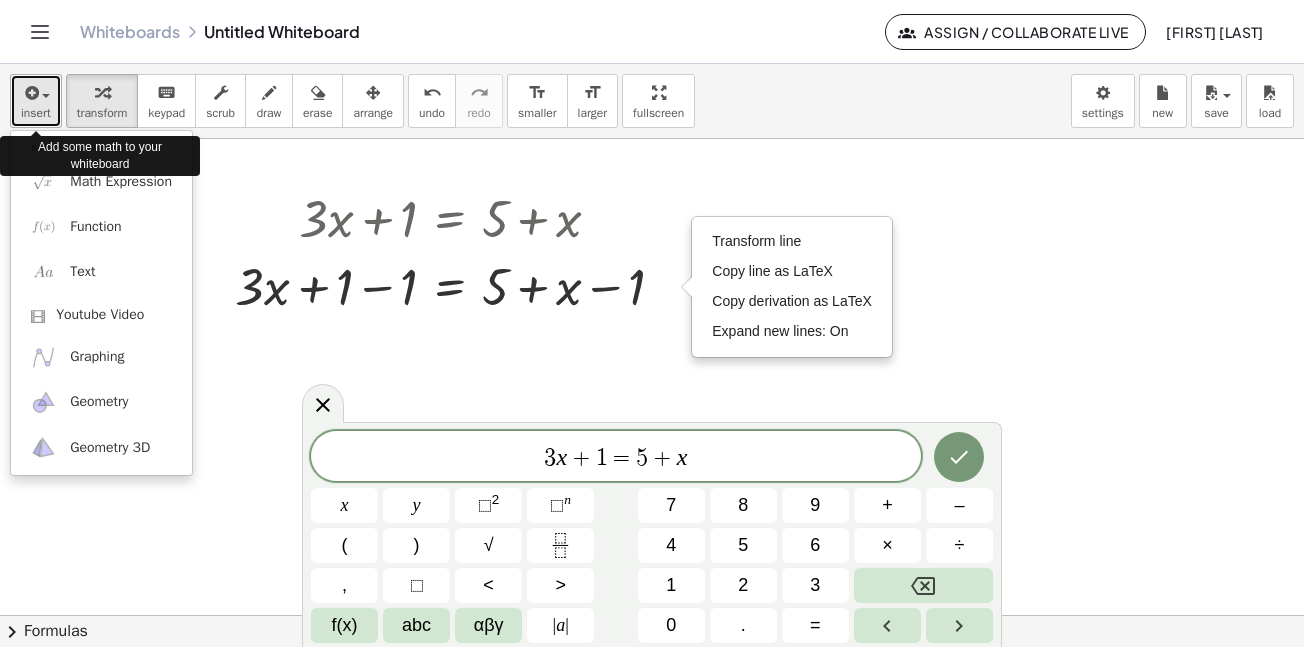 click at bounding box center [41, 95] 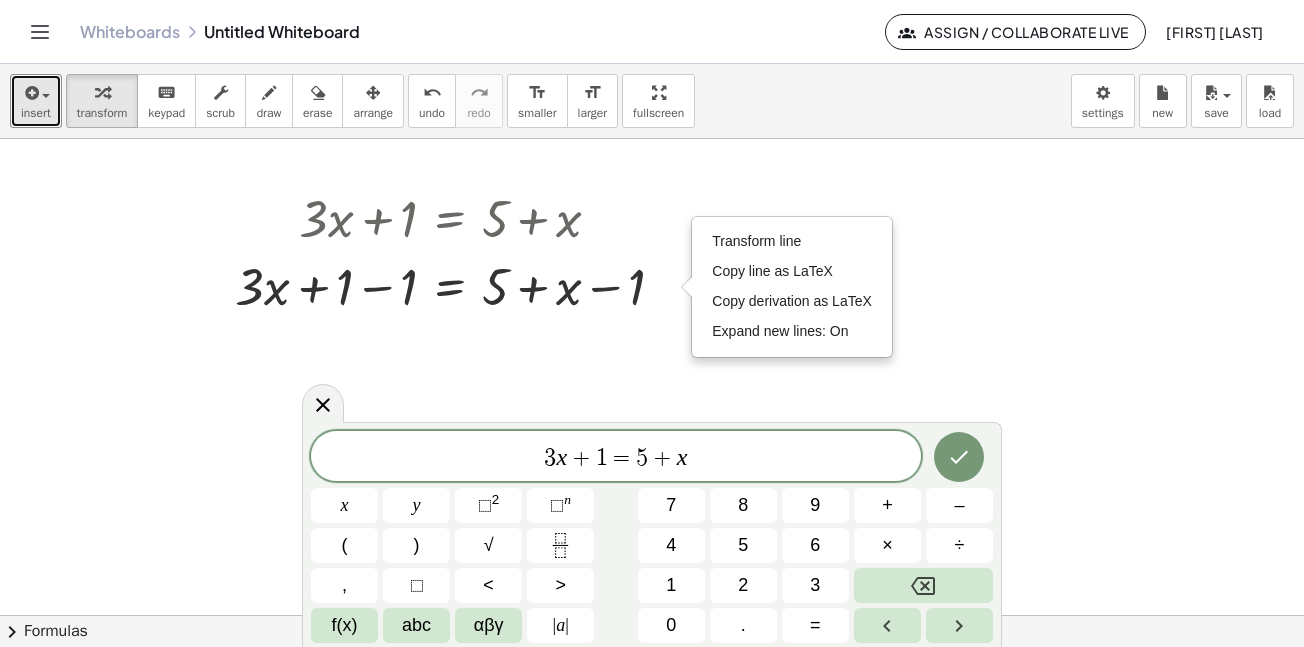 click at bounding box center (652, 615) 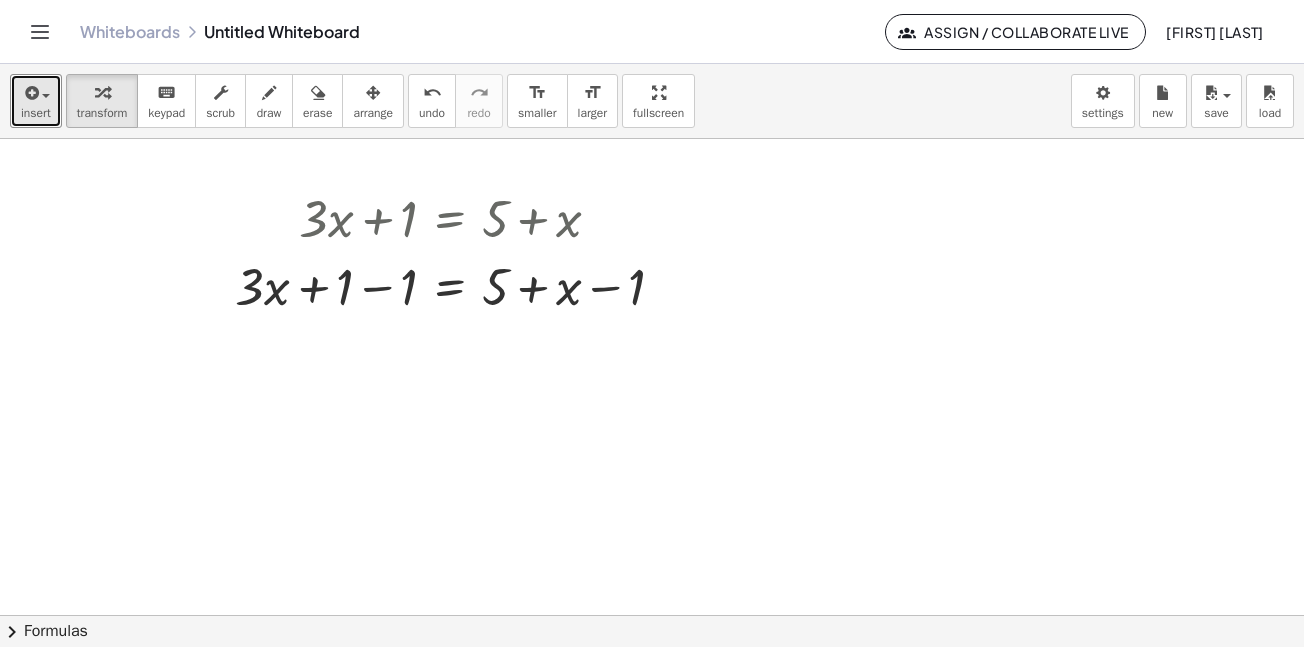 click at bounding box center (652, 615) 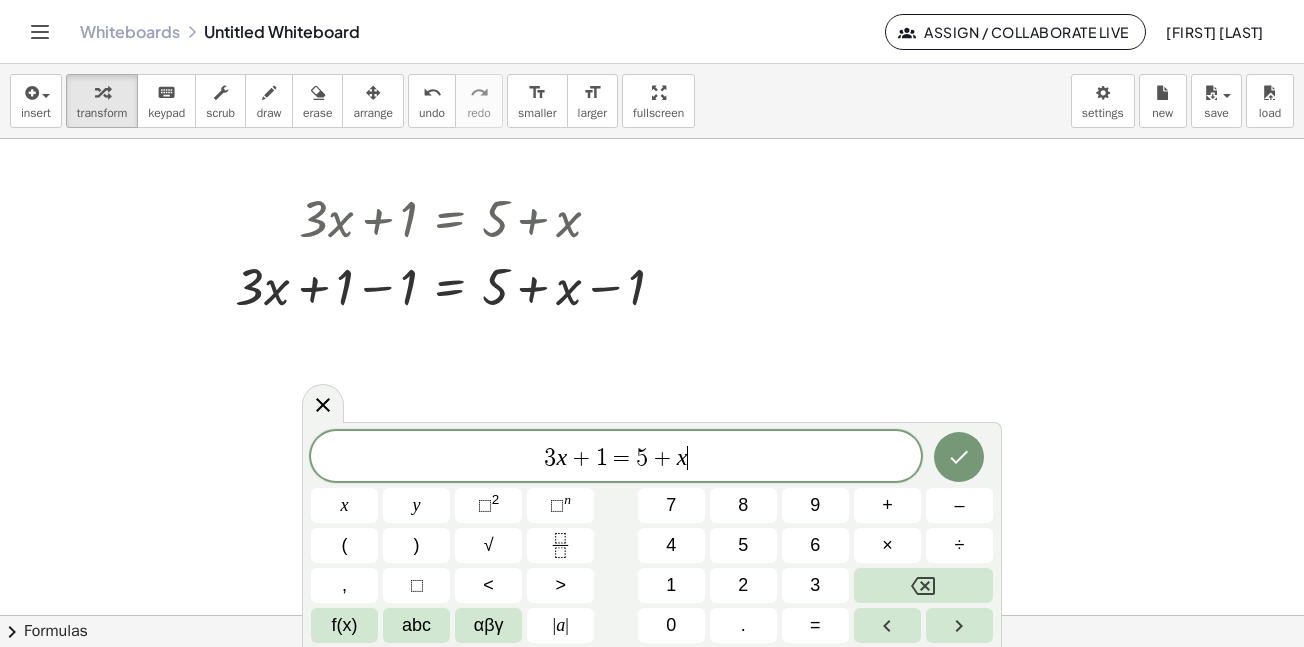 click at bounding box center (652, 615) 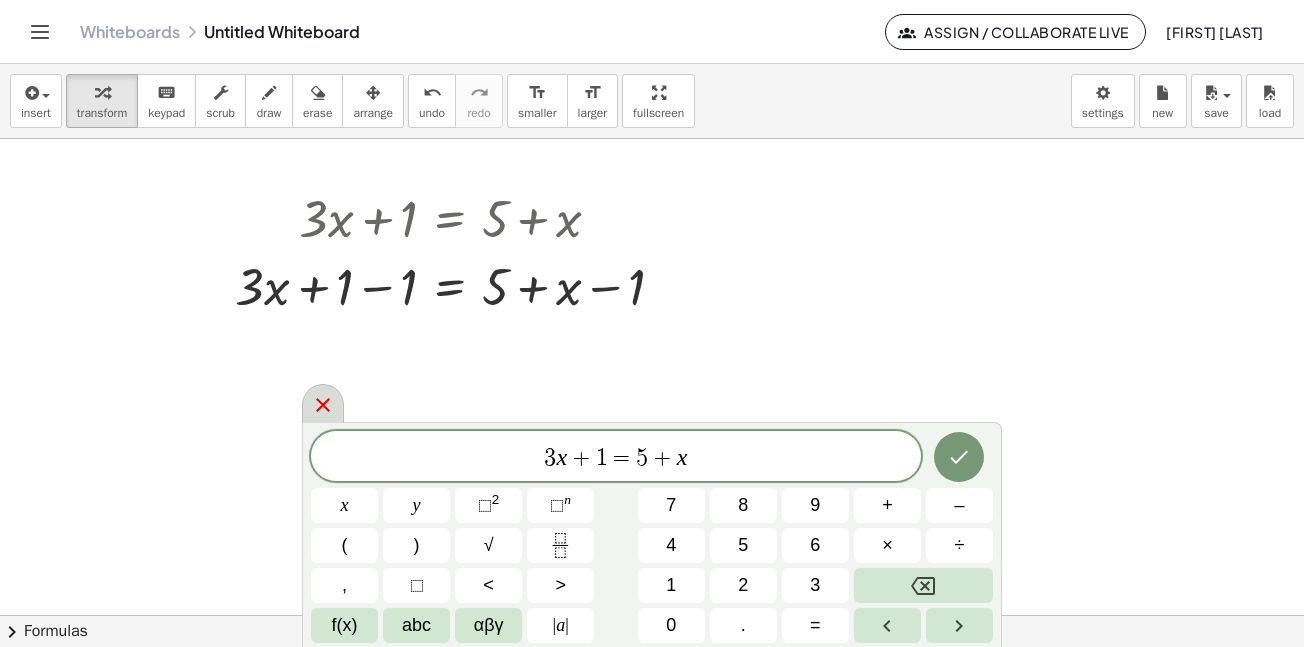 click 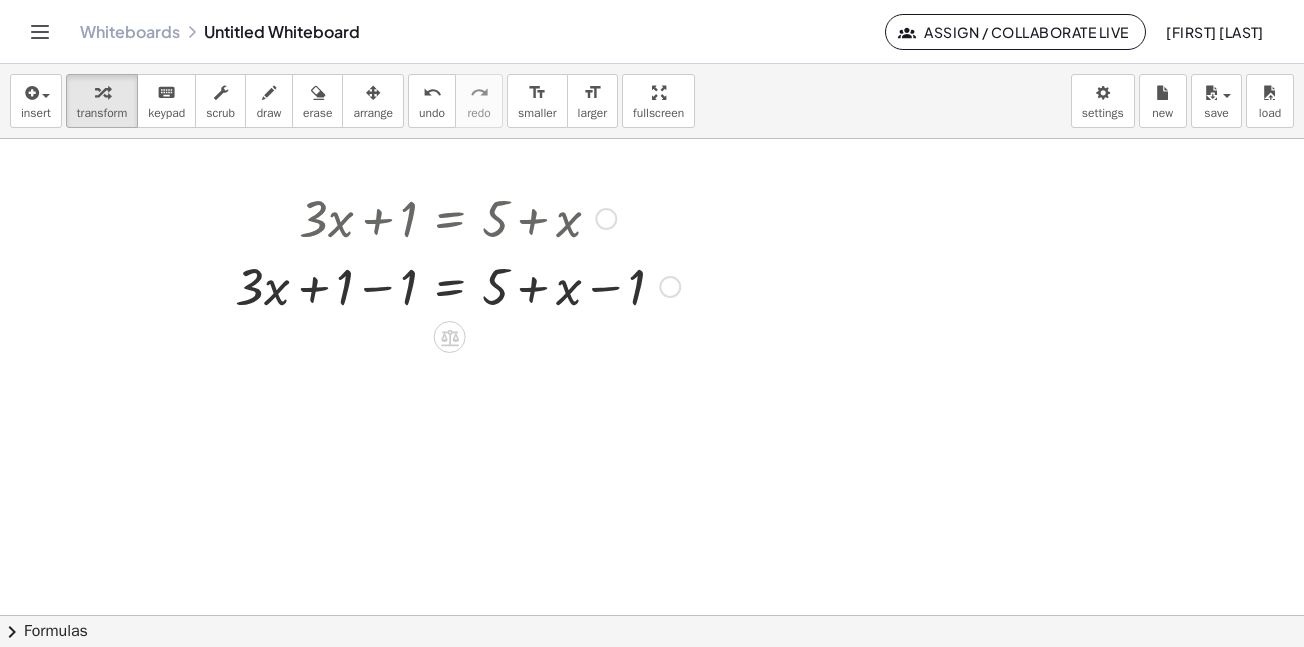 click at bounding box center (457, 285) 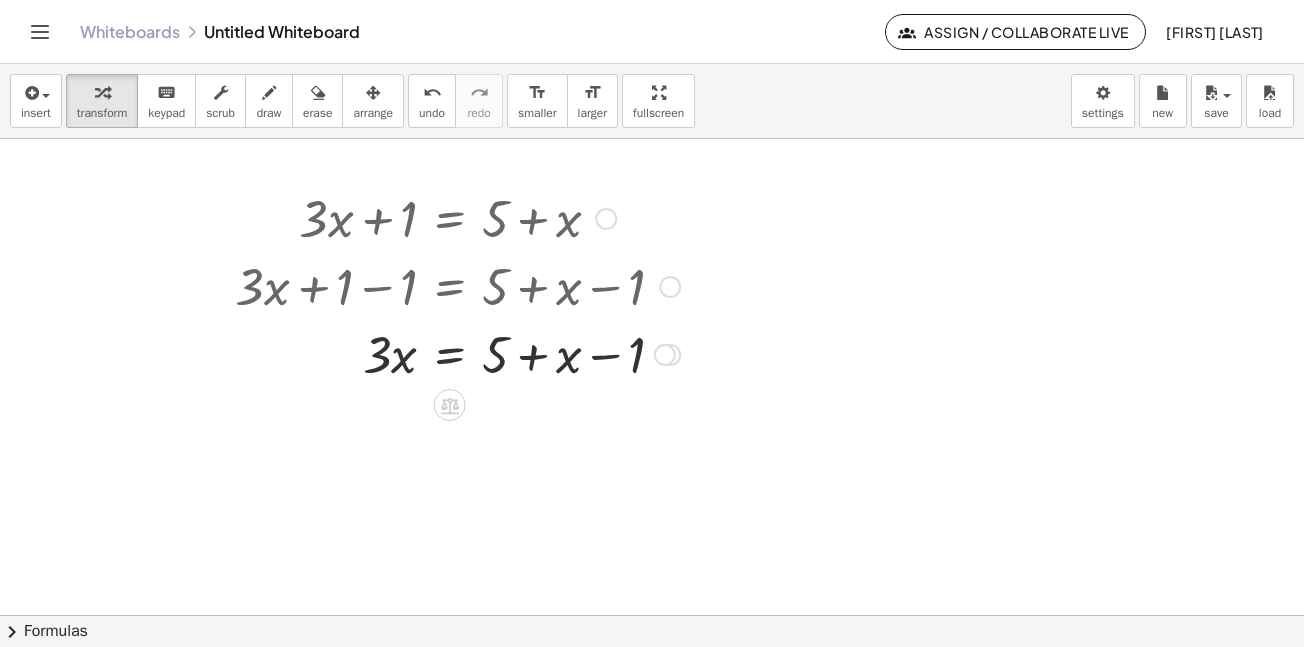 click at bounding box center (670, 287) 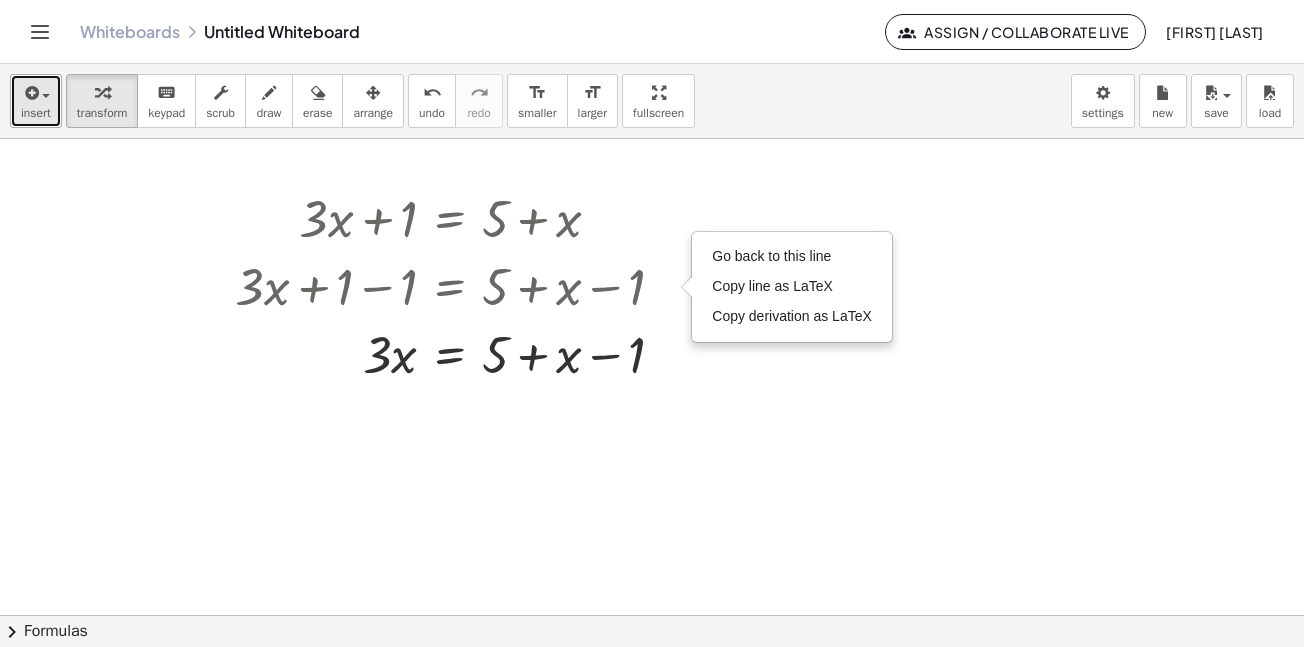 click at bounding box center [36, 92] 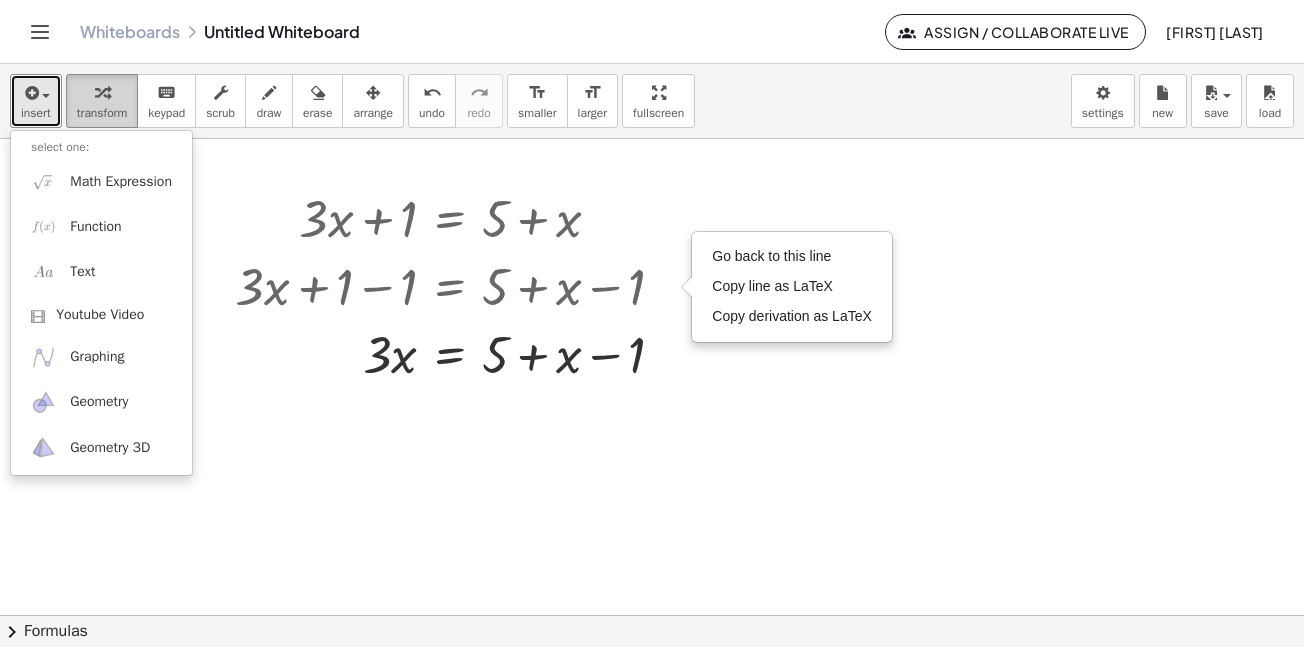 click on "transform" at bounding box center [102, 113] 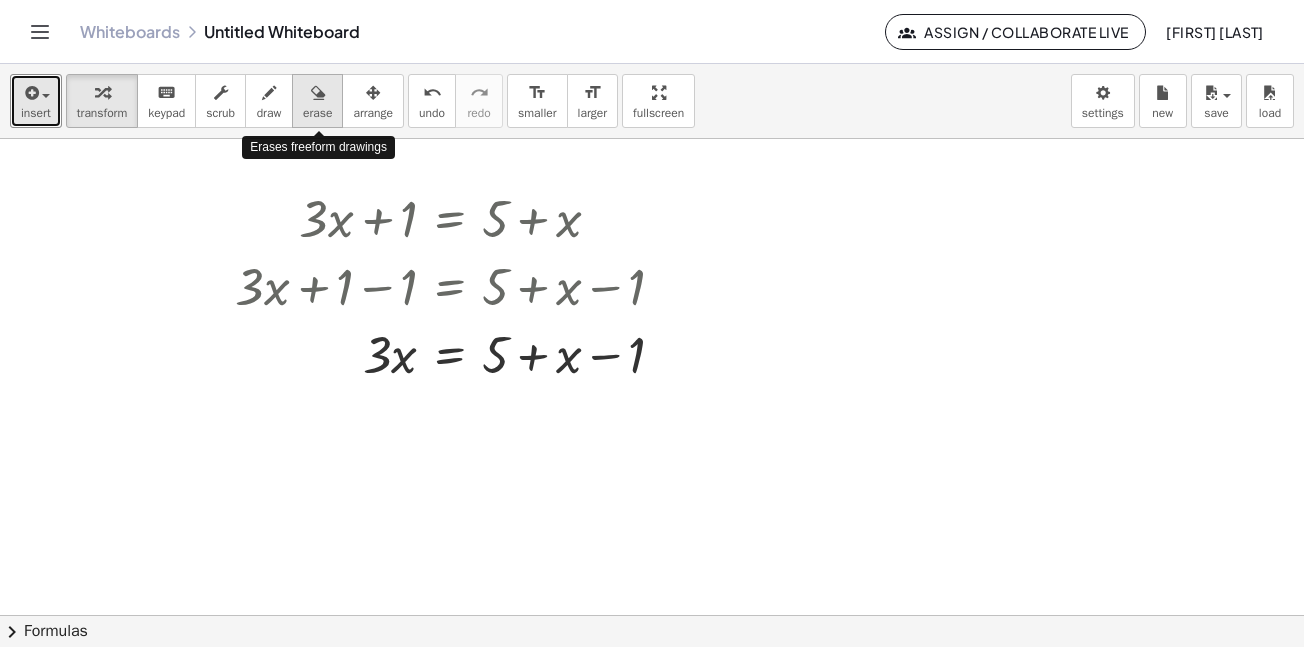 click at bounding box center (318, 93) 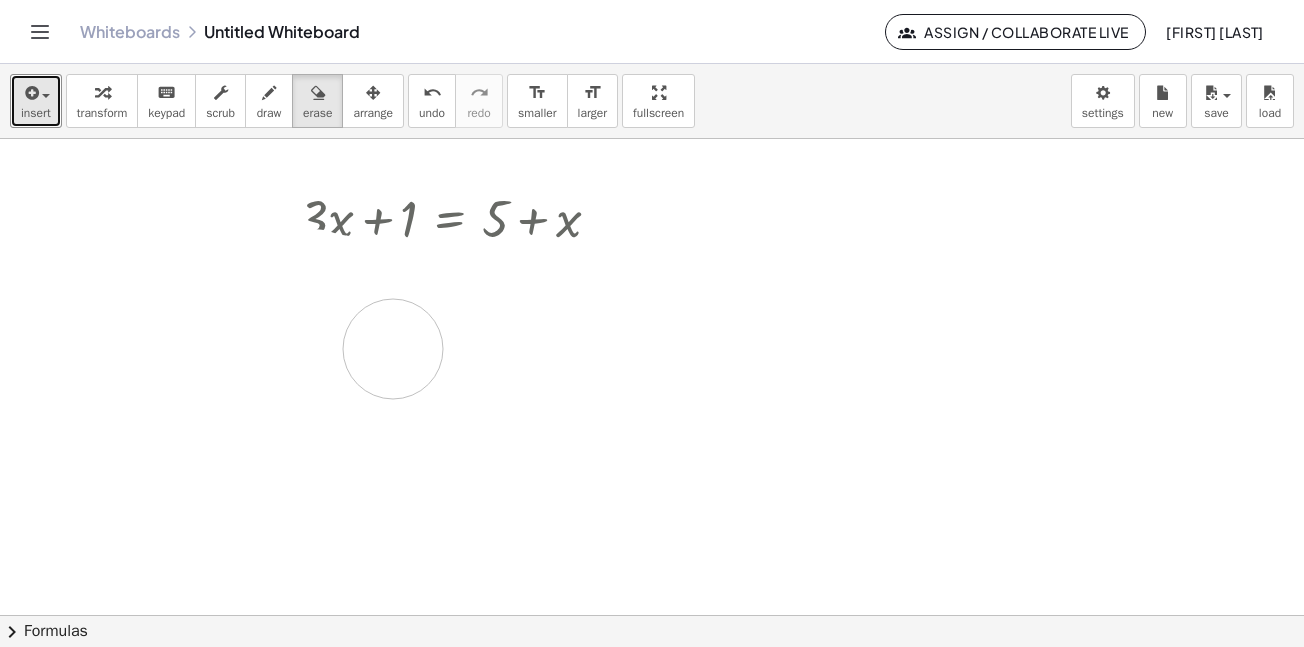 drag, startPoint x: 232, startPoint y: 274, endPoint x: 333, endPoint y: 300, distance: 104.292854 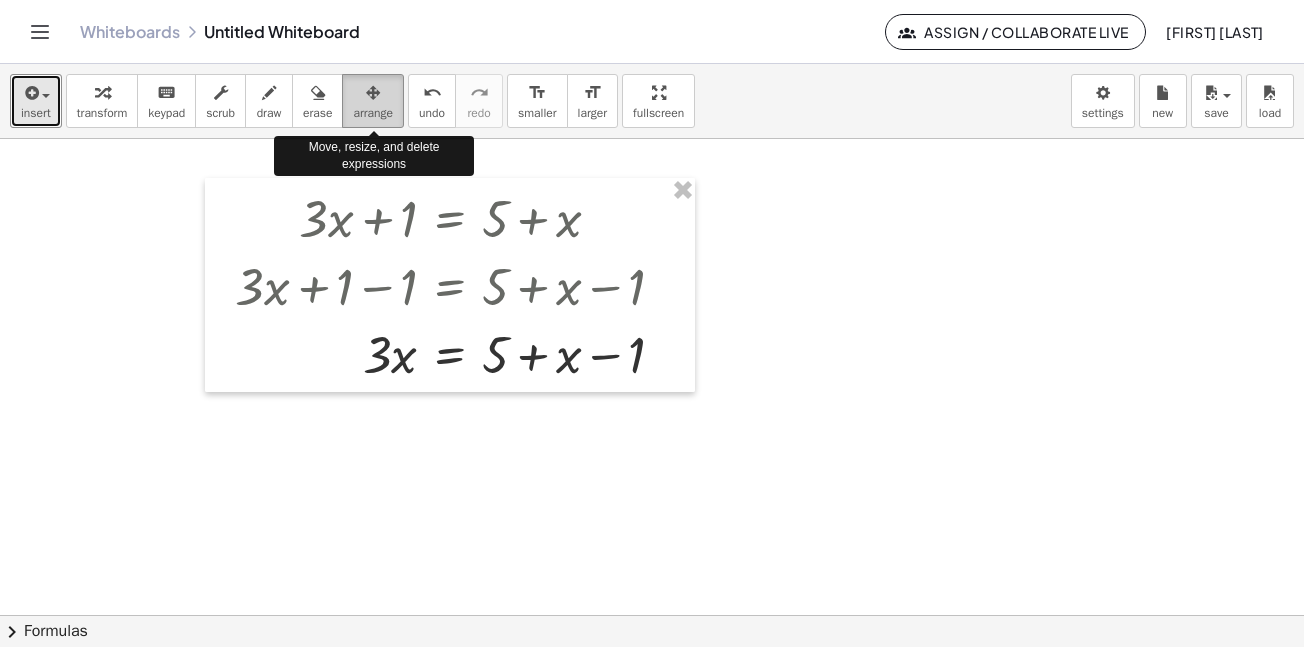 click on "arrange" at bounding box center [373, 113] 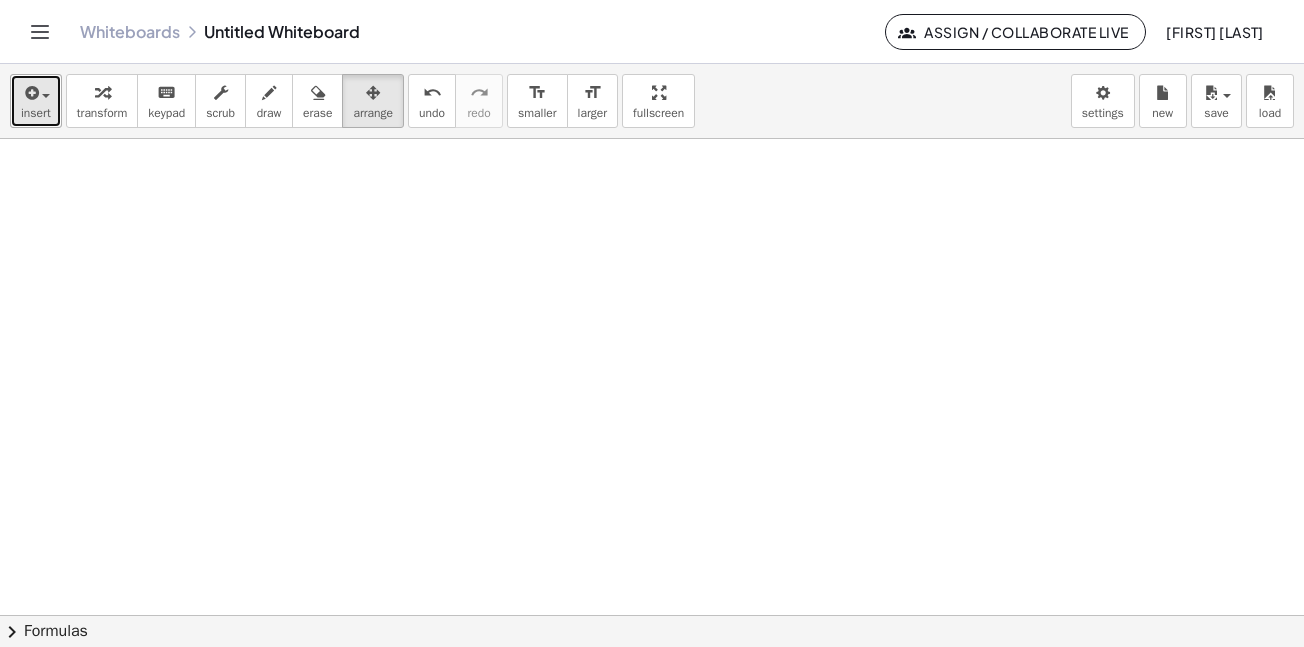 click on "insert" at bounding box center [36, 113] 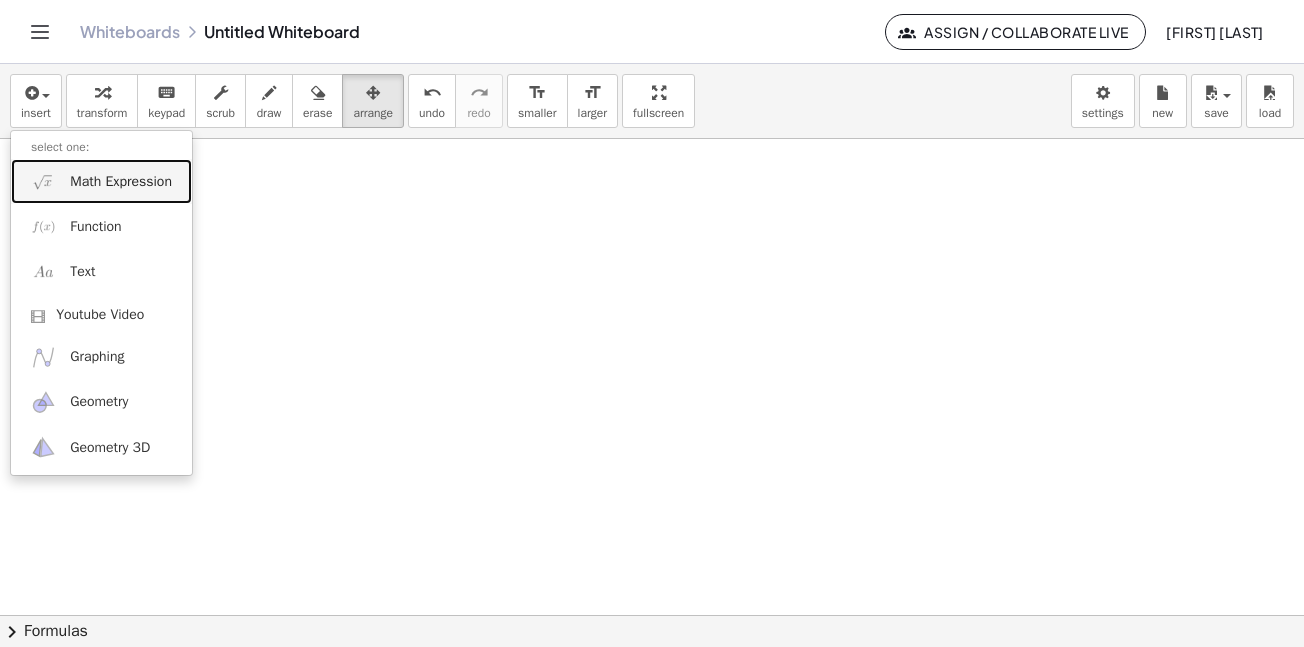 click on "Math Expression" at bounding box center [121, 182] 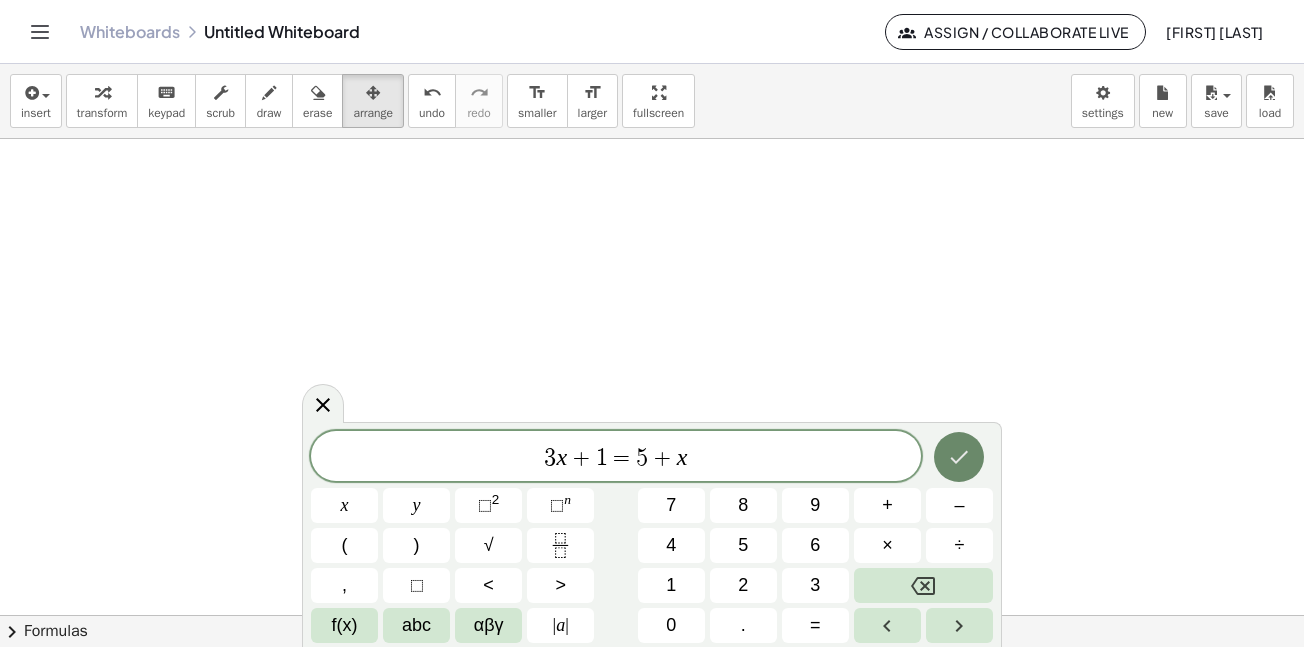 click 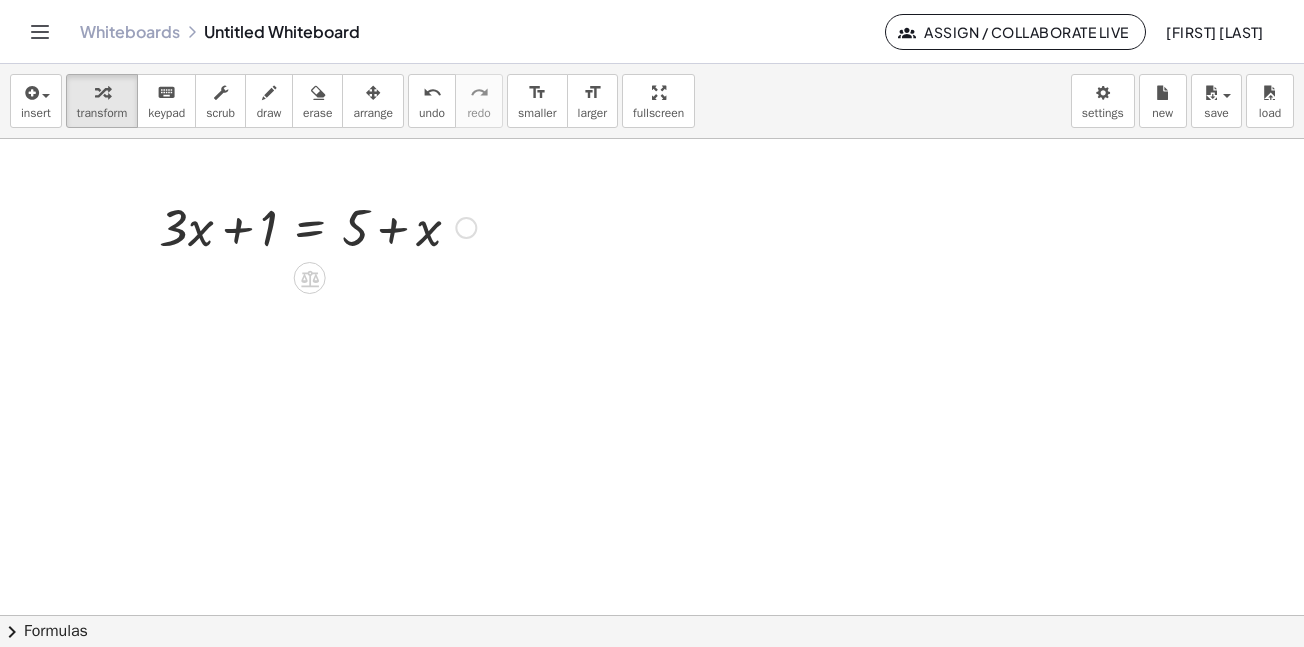 click at bounding box center (317, 226) 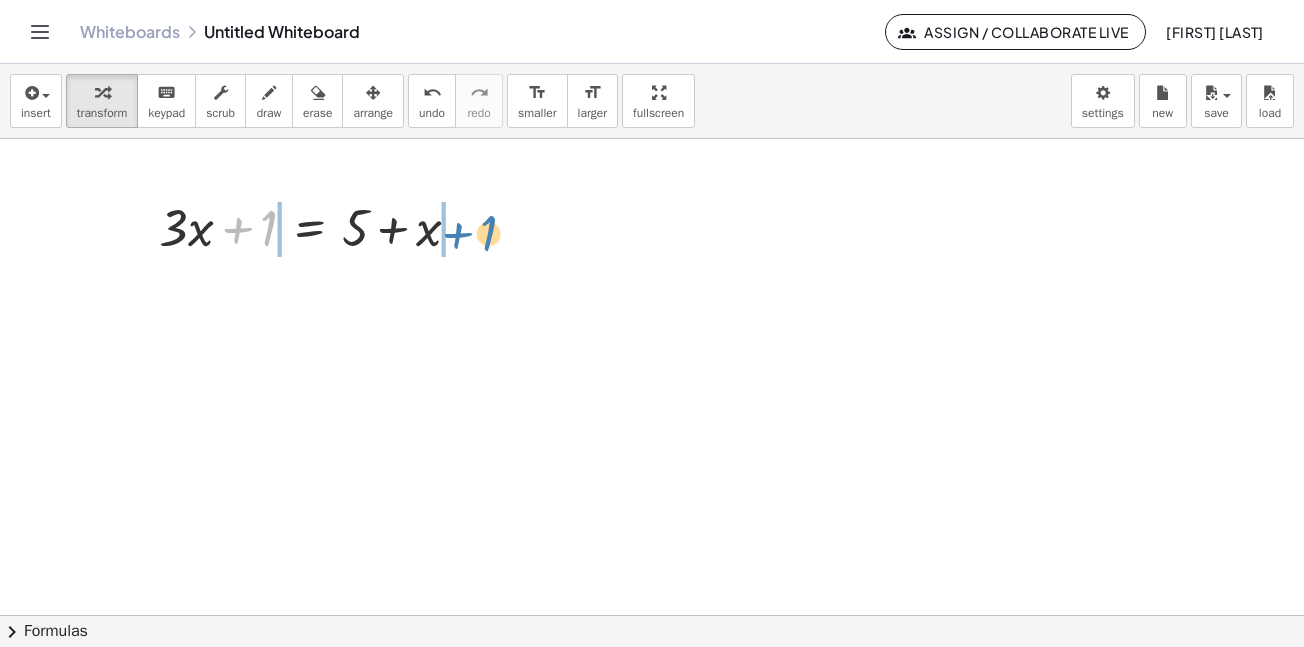 drag, startPoint x: 235, startPoint y: 232, endPoint x: 456, endPoint y: 237, distance: 221.05655 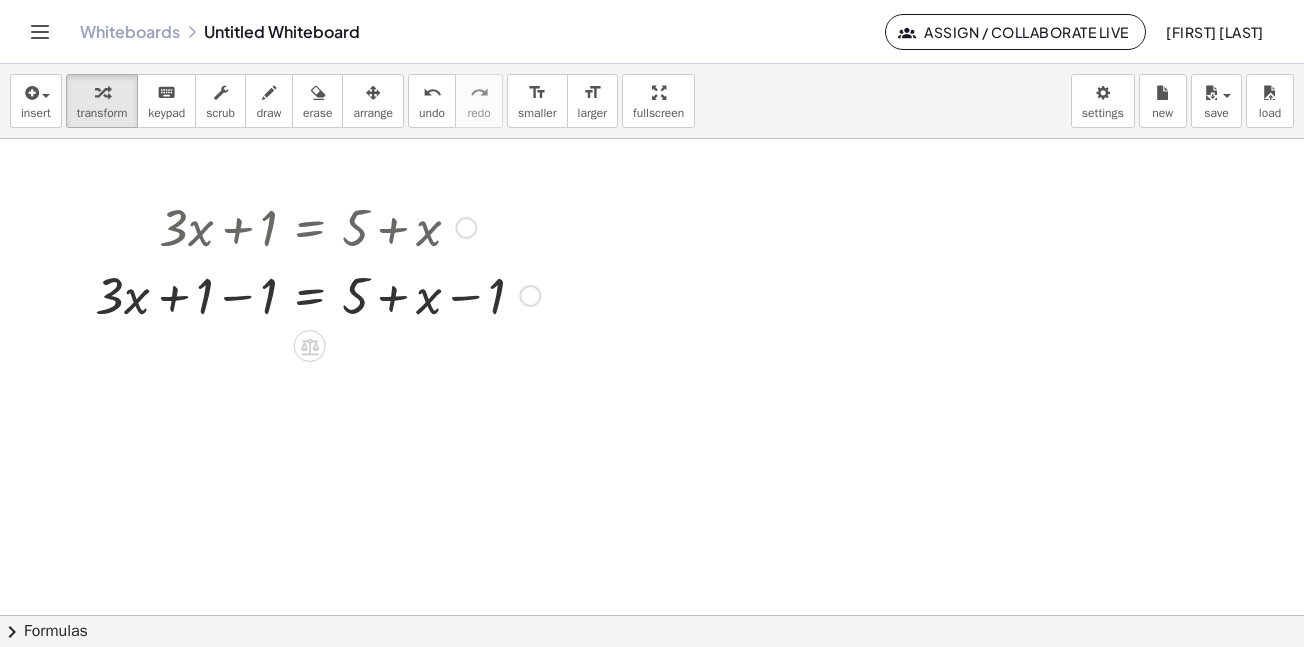 click at bounding box center [317, 294] 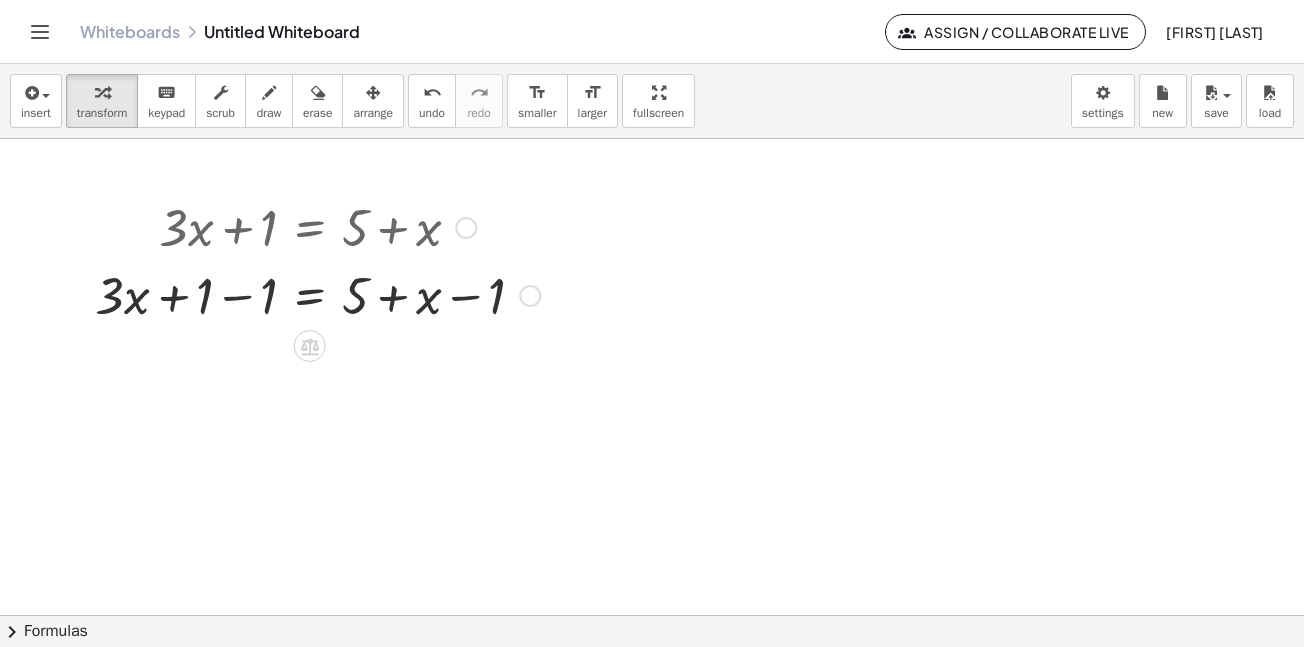 click at bounding box center [317, 294] 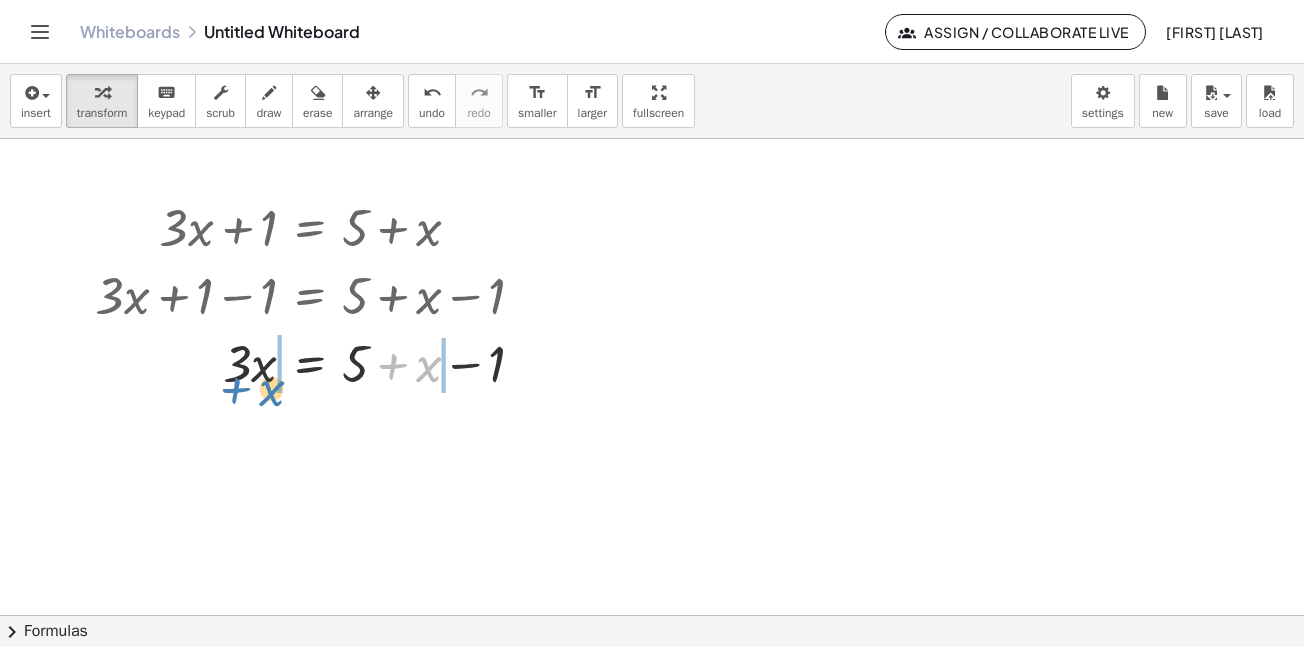drag, startPoint x: 426, startPoint y: 371, endPoint x: 259, endPoint y: 394, distance: 168.57639 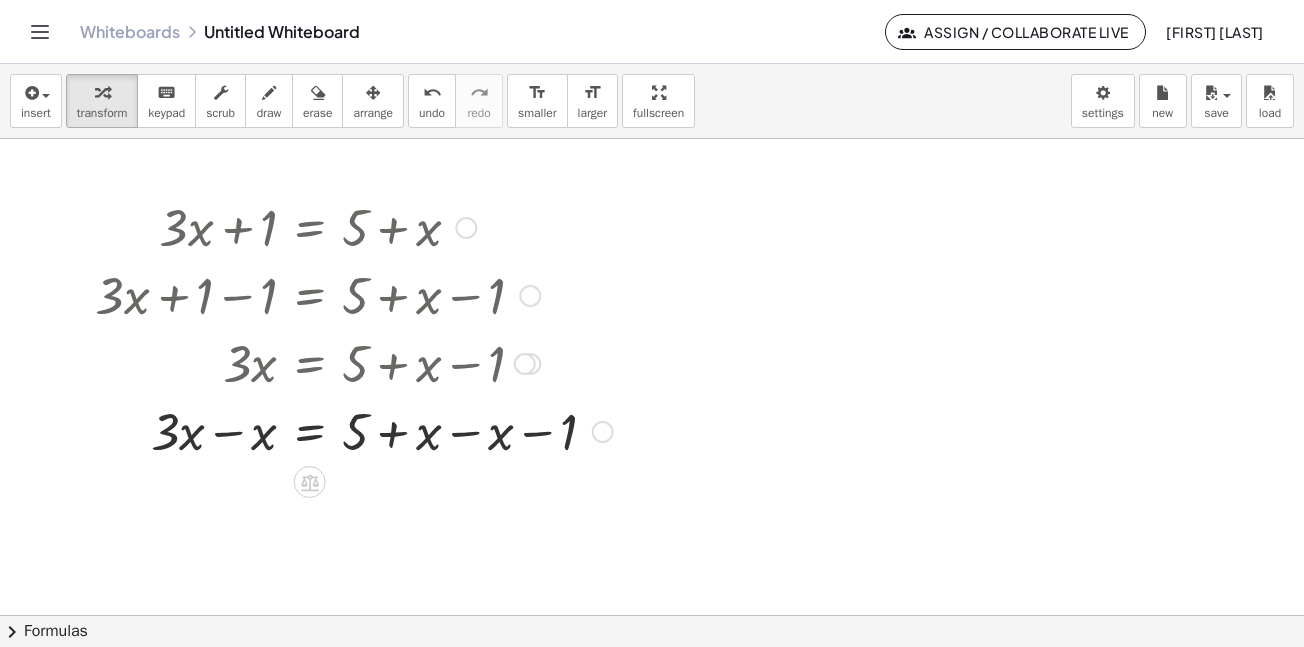 click at bounding box center (354, 430) 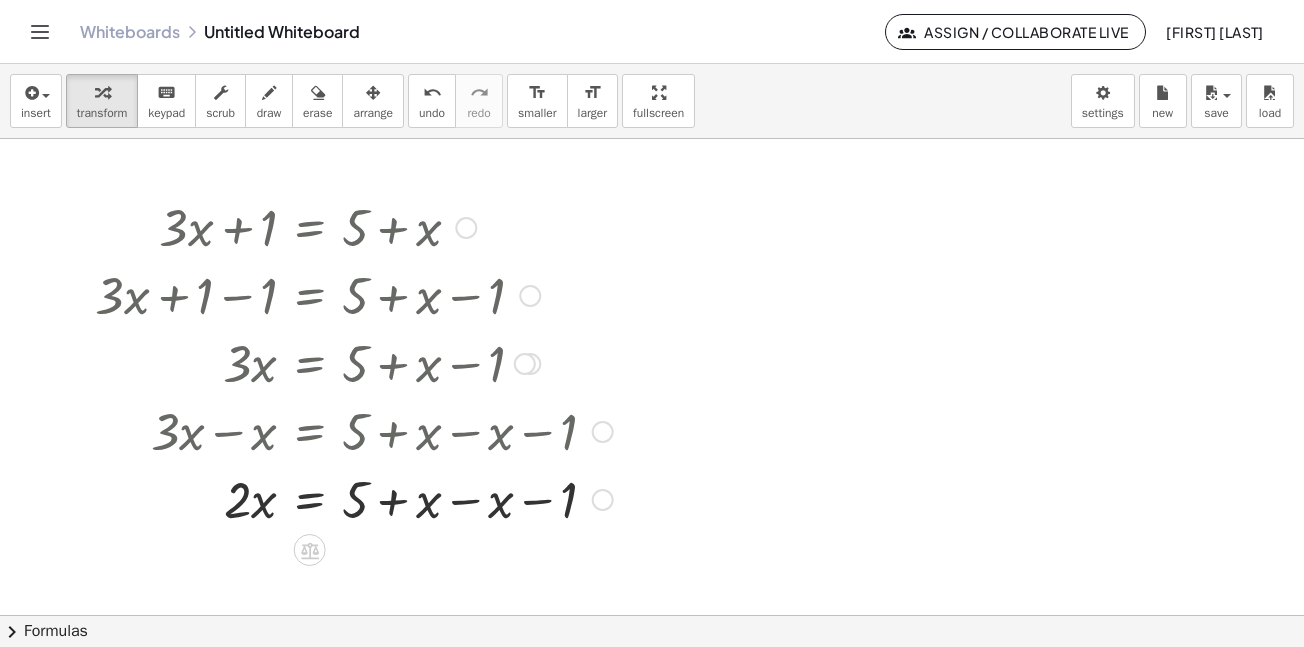 click at bounding box center [354, 498] 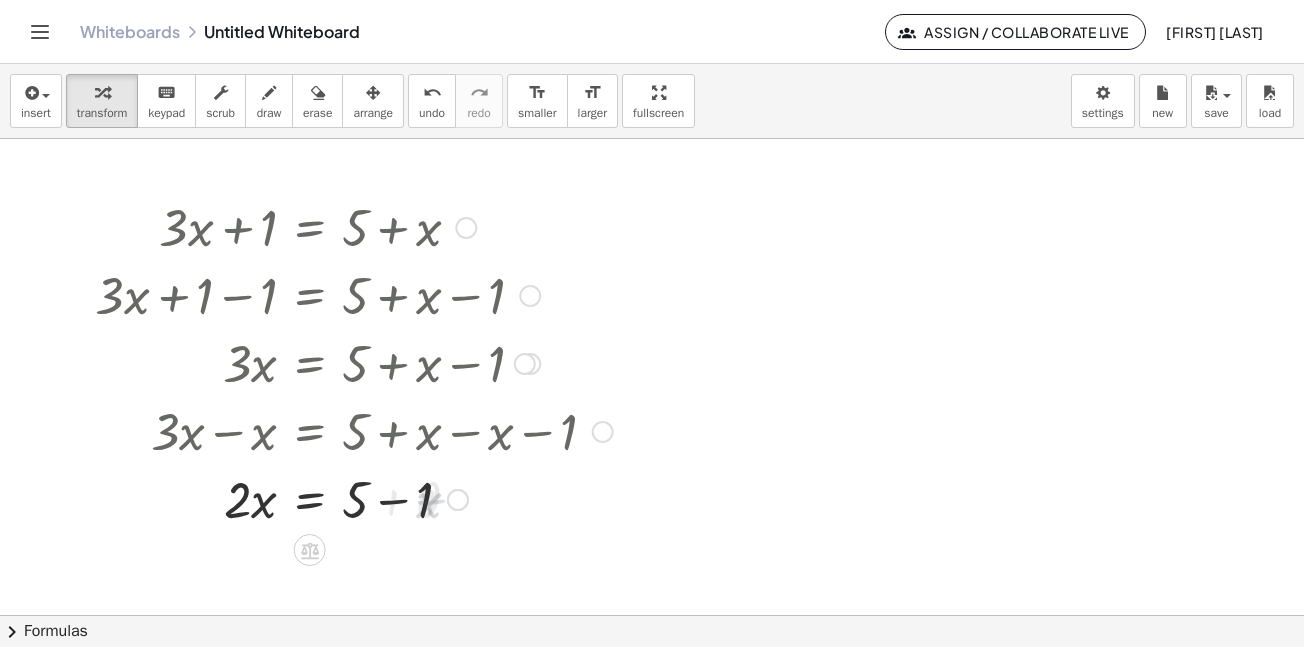 scroll, scrollTop: 100, scrollLeft: 0, axis: vertical 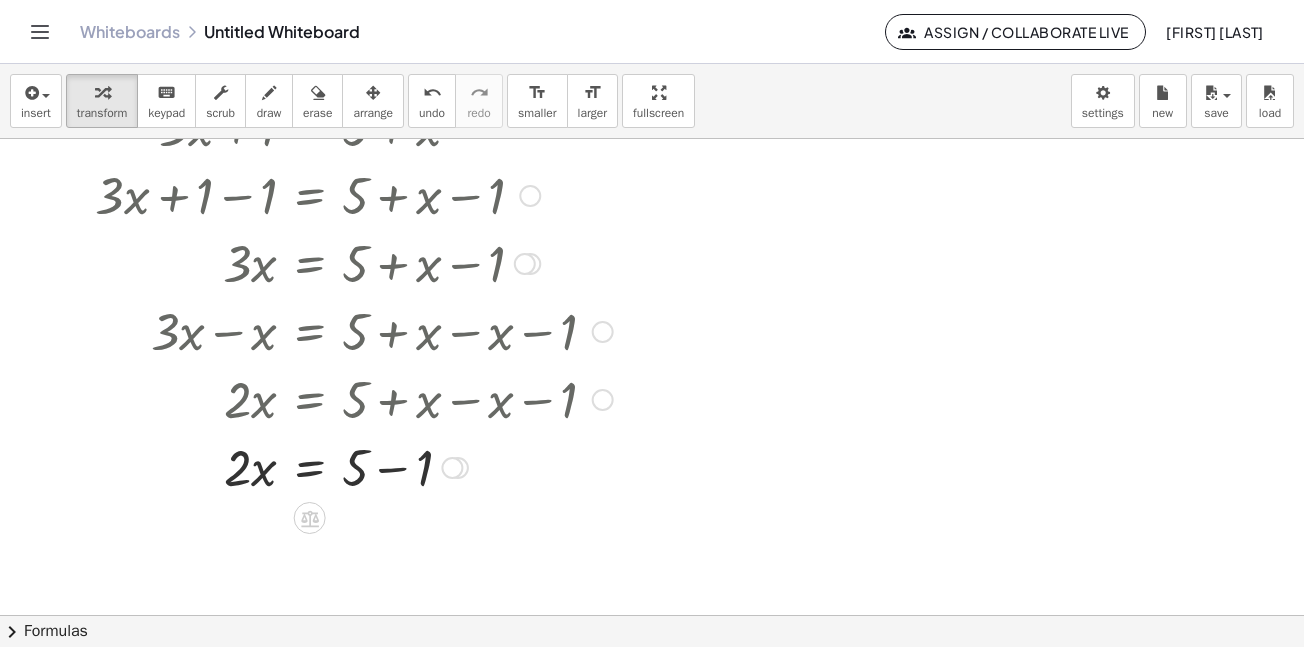 click at bounding box center (354, 466) 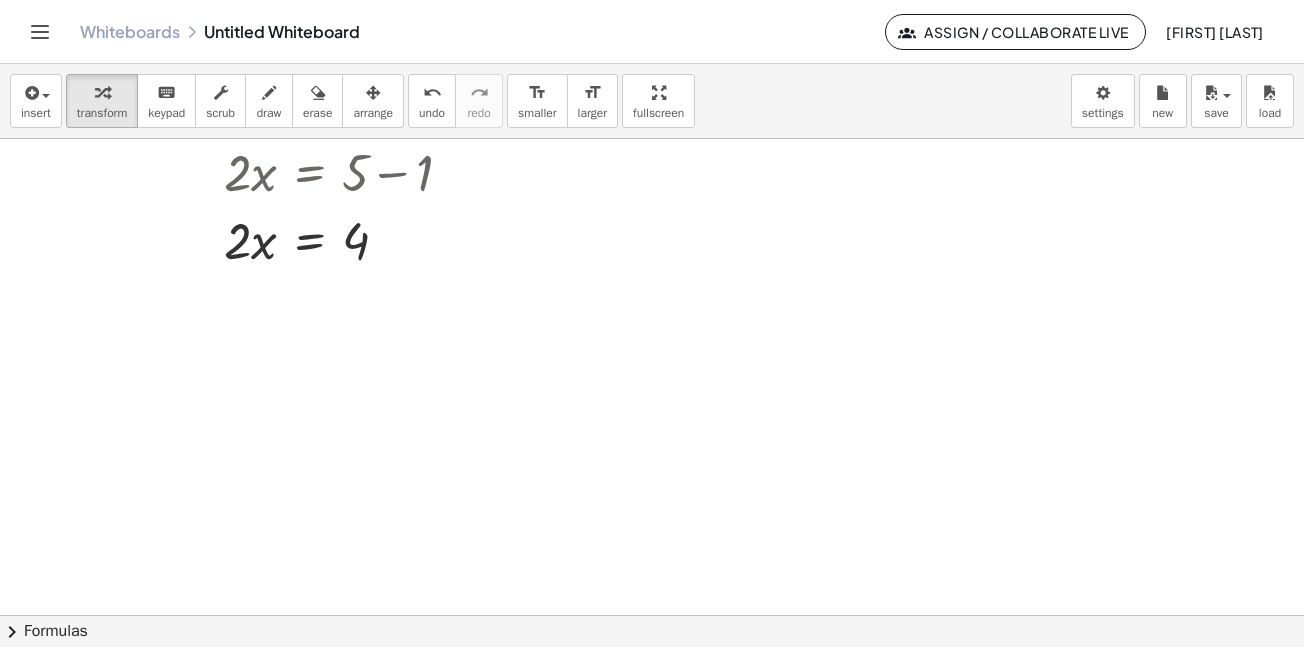 scroll, scrollTop: 400, scrollLeft: 0, axis: vertical 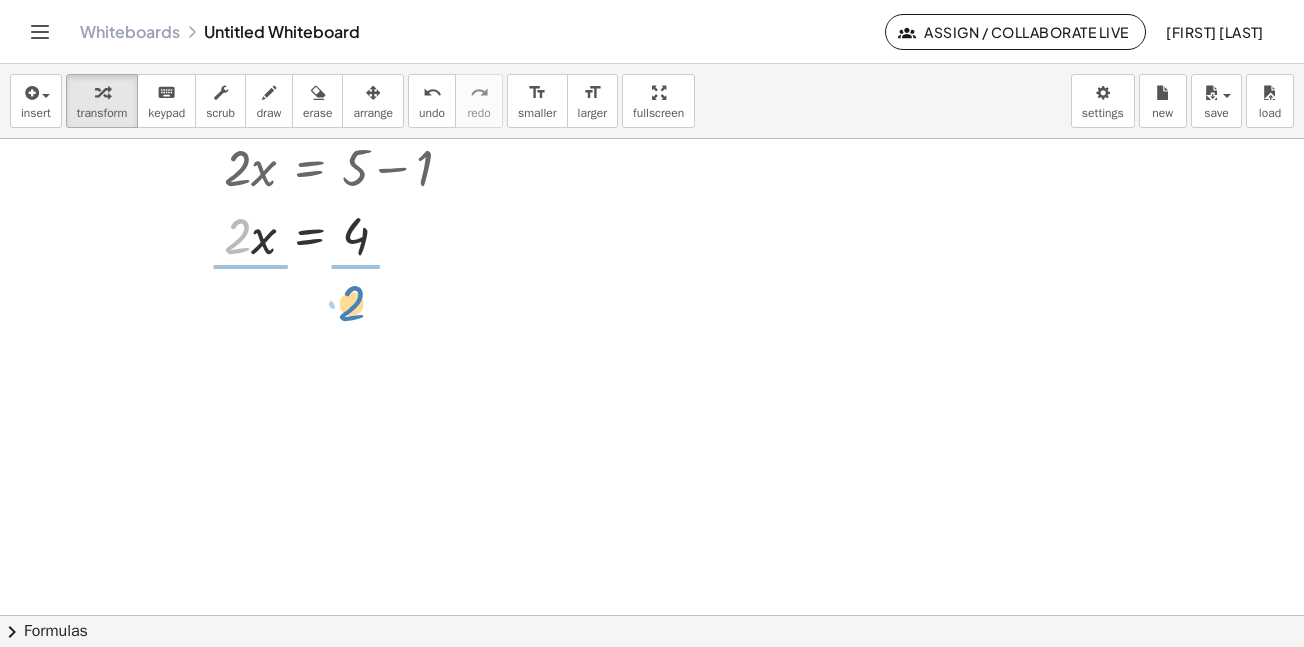 drag, startPoint x: 239, startPoint y: 229, endPoint x: 354, endPoint y: 295, distance: 132.59337 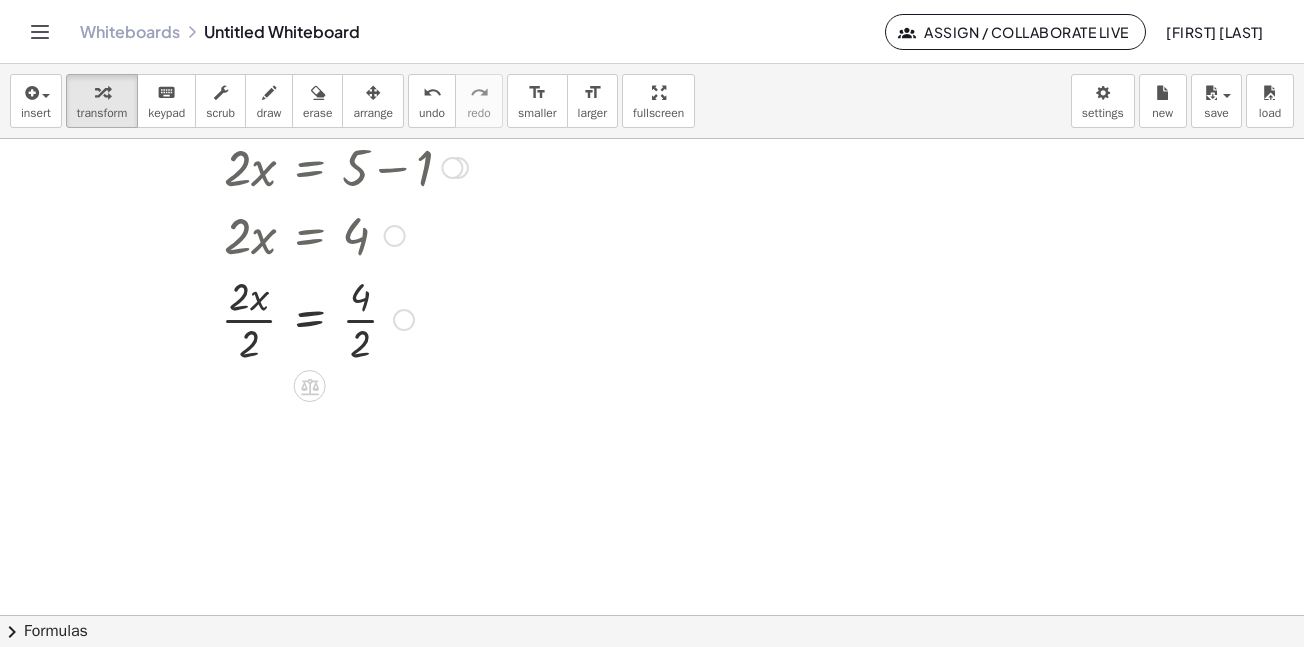 click at bounding box center (354, 318) 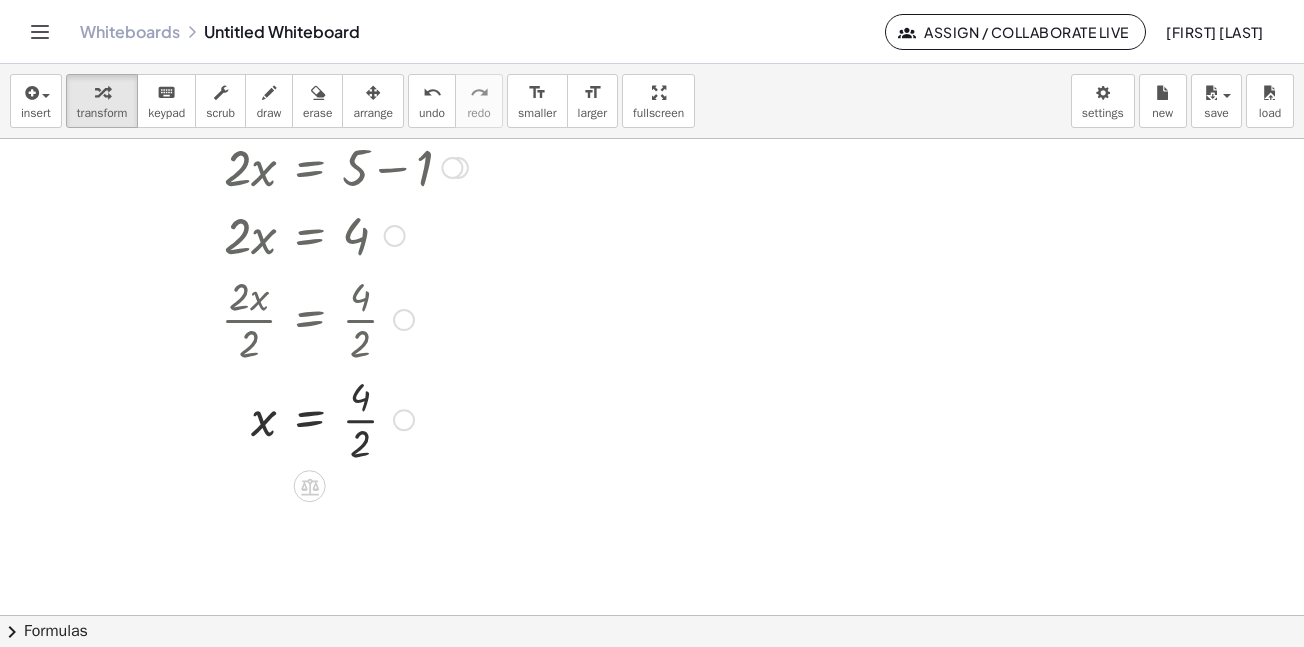 click at bounding box center [354, 418] 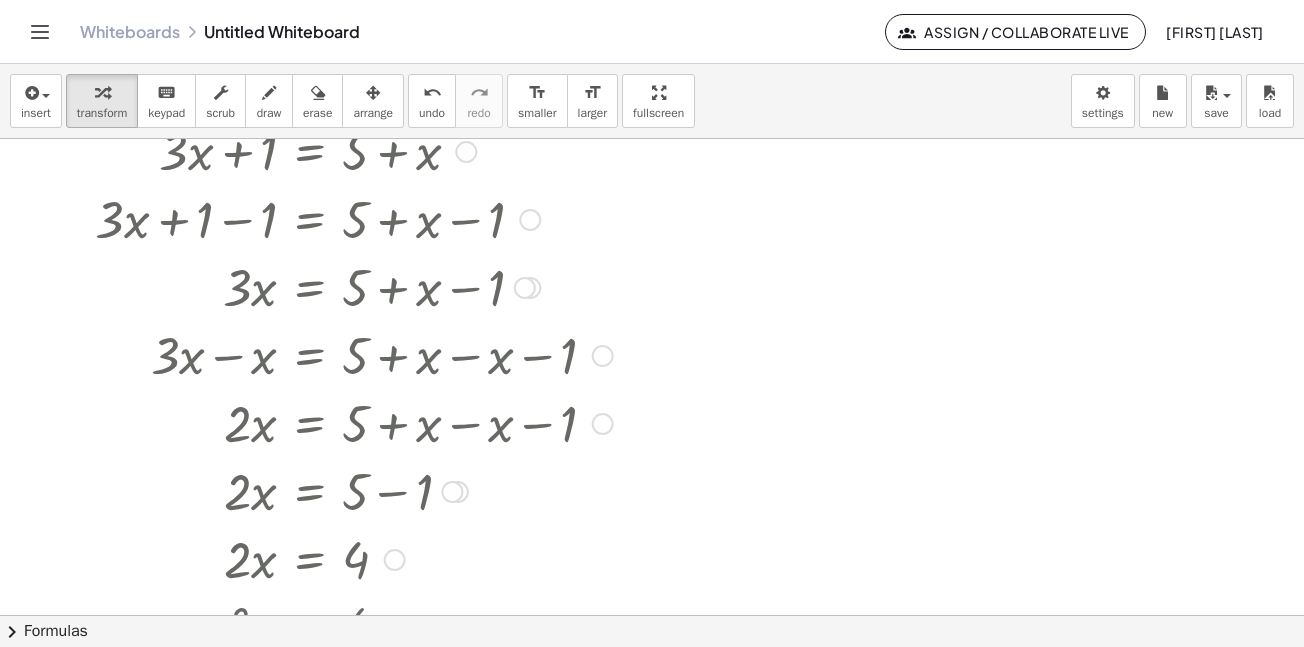 scroll, scrollTop: 0, scrollLeft: 0, axis: both 